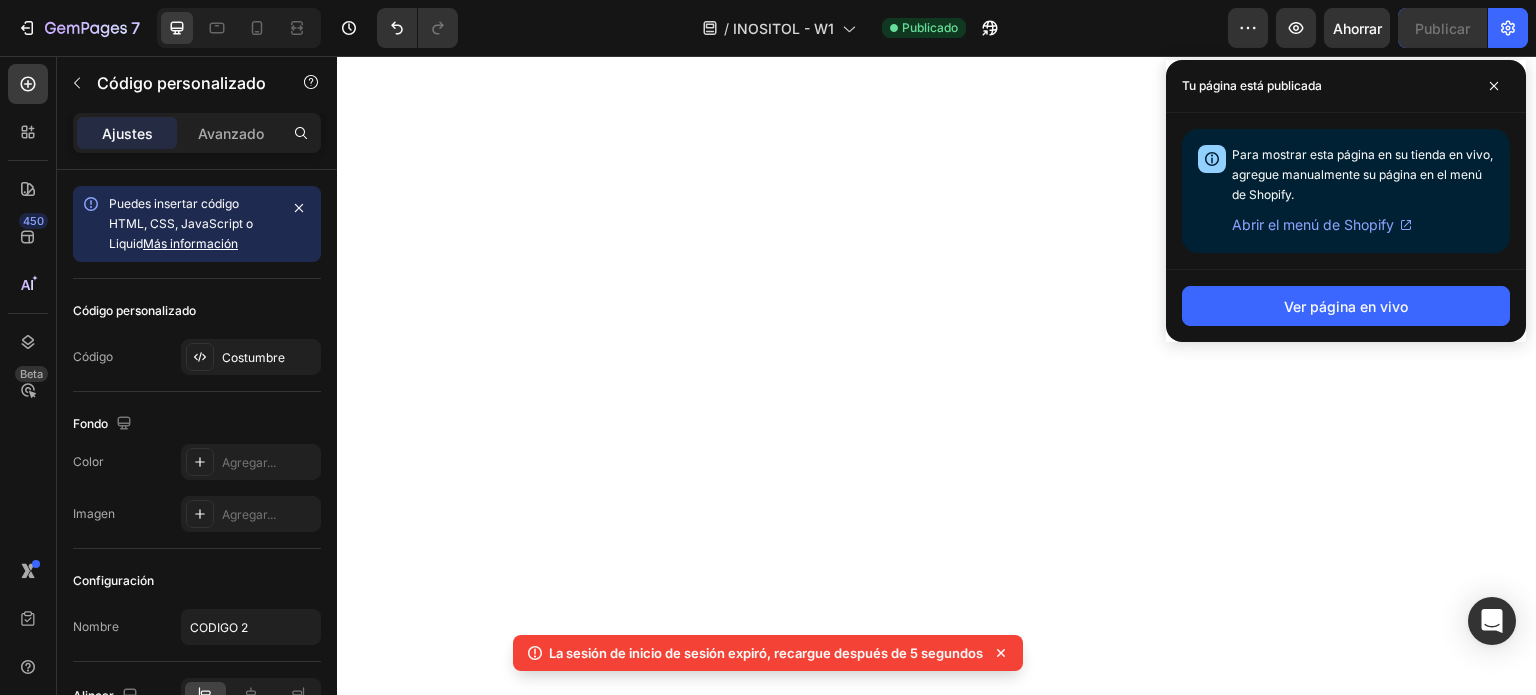 scroll, scrollTop: 0, scrollLeft: 0, axis: both 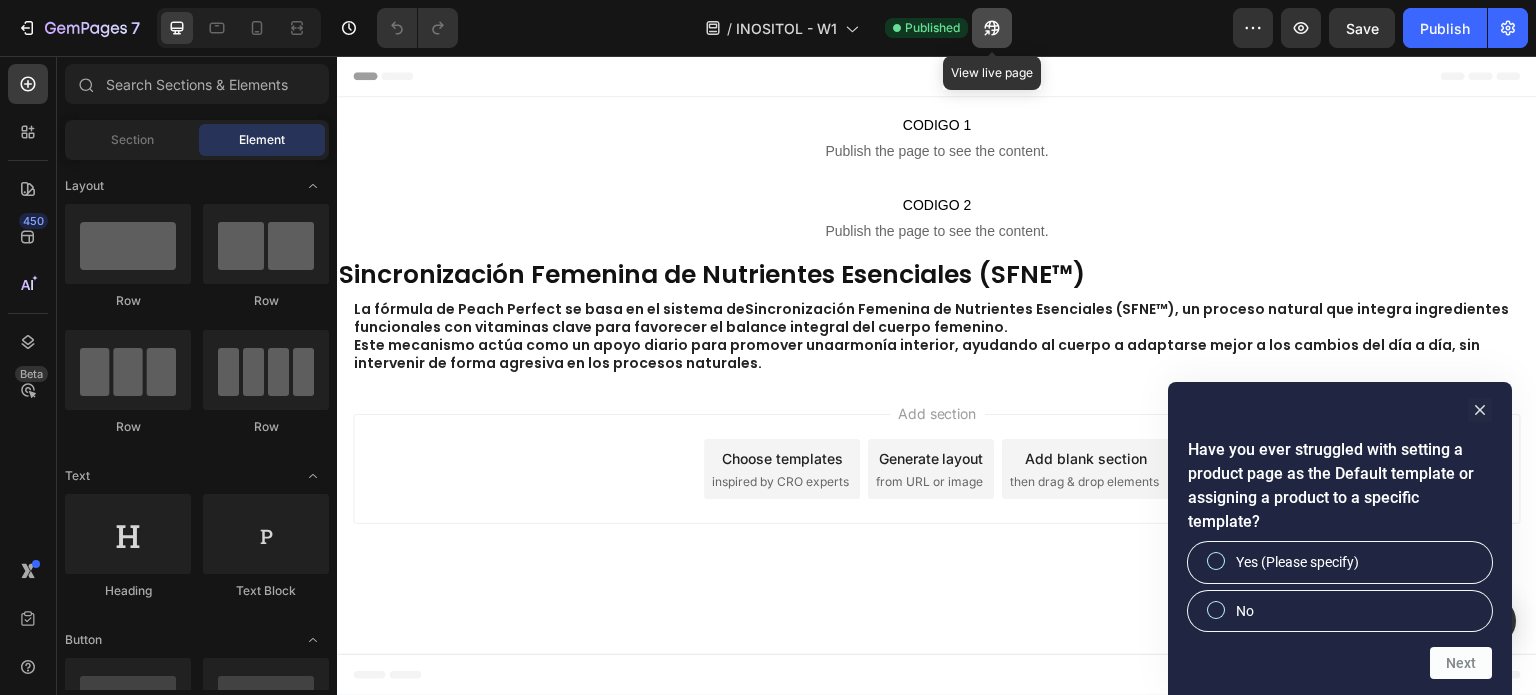 click 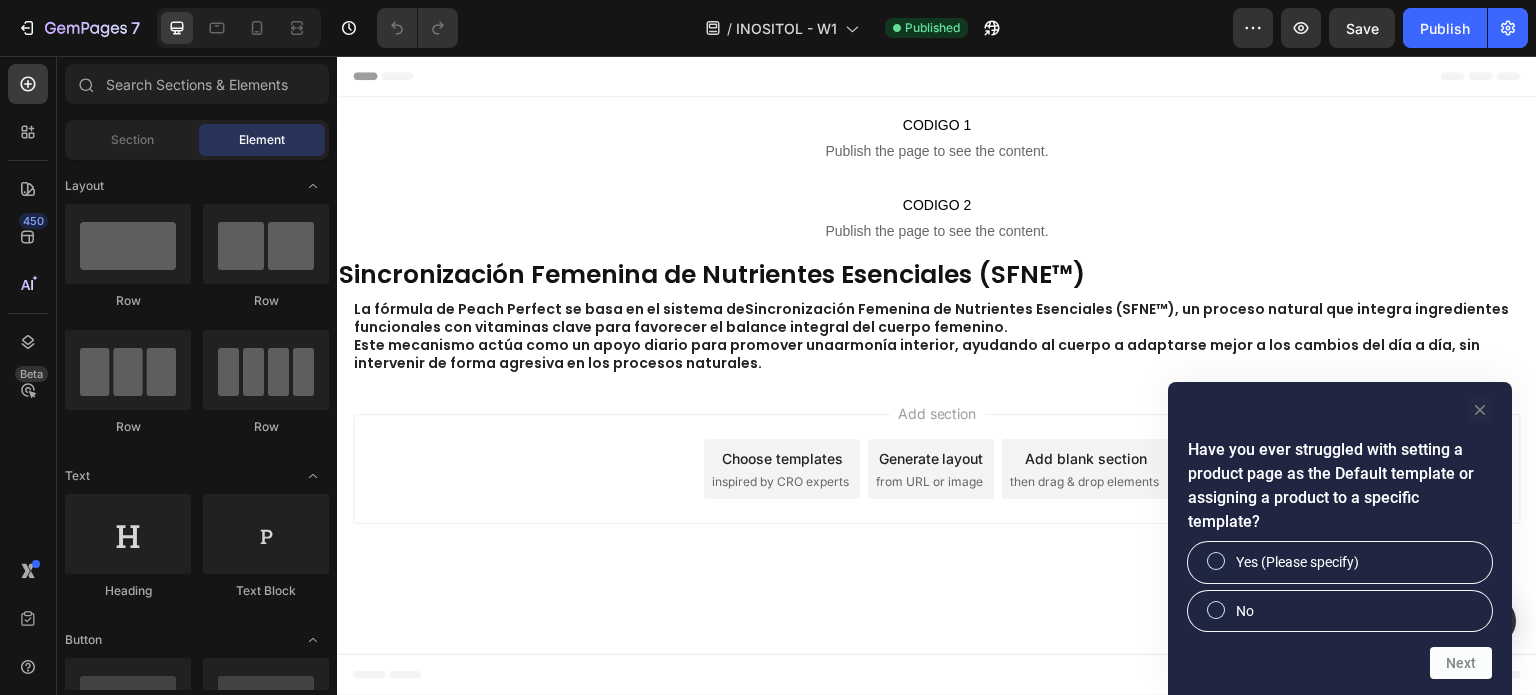 click 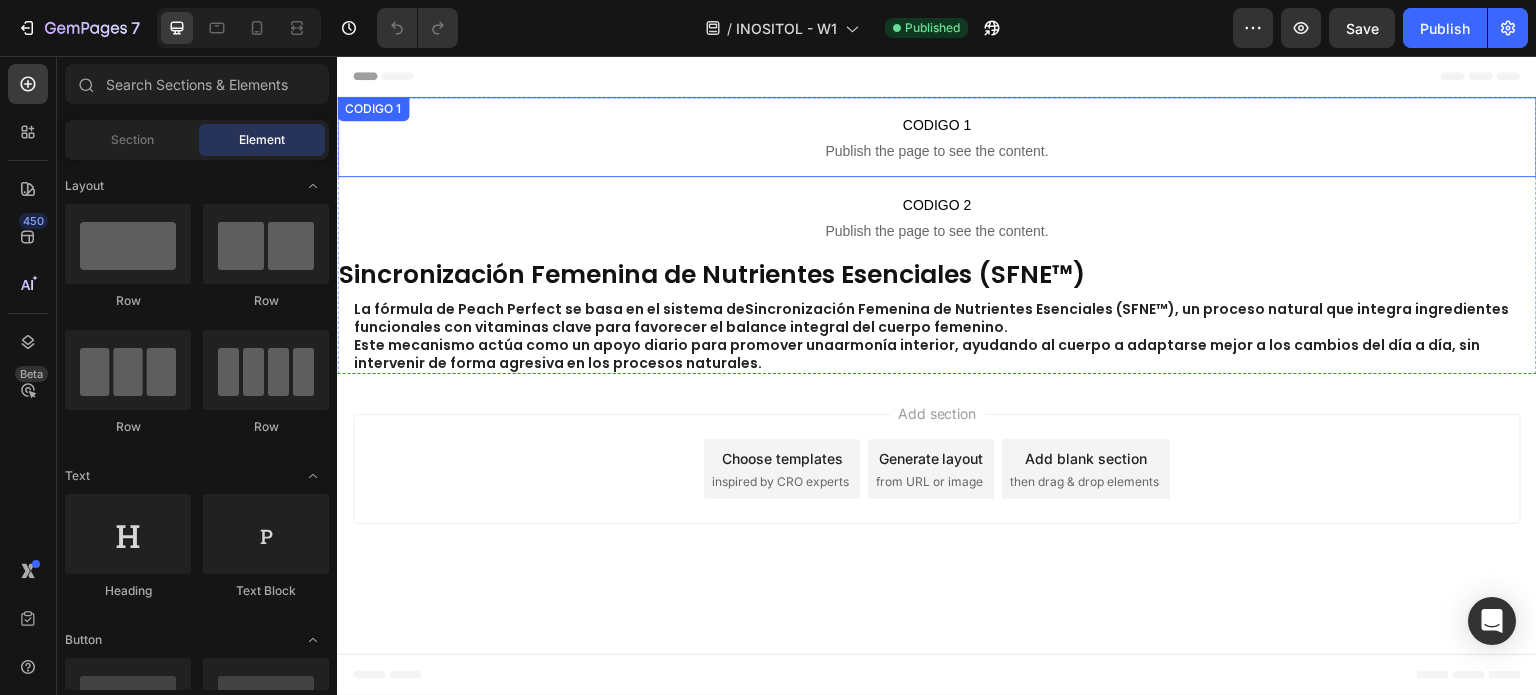 click on "Publish the page to see the content." at bounding box center (937, 151) 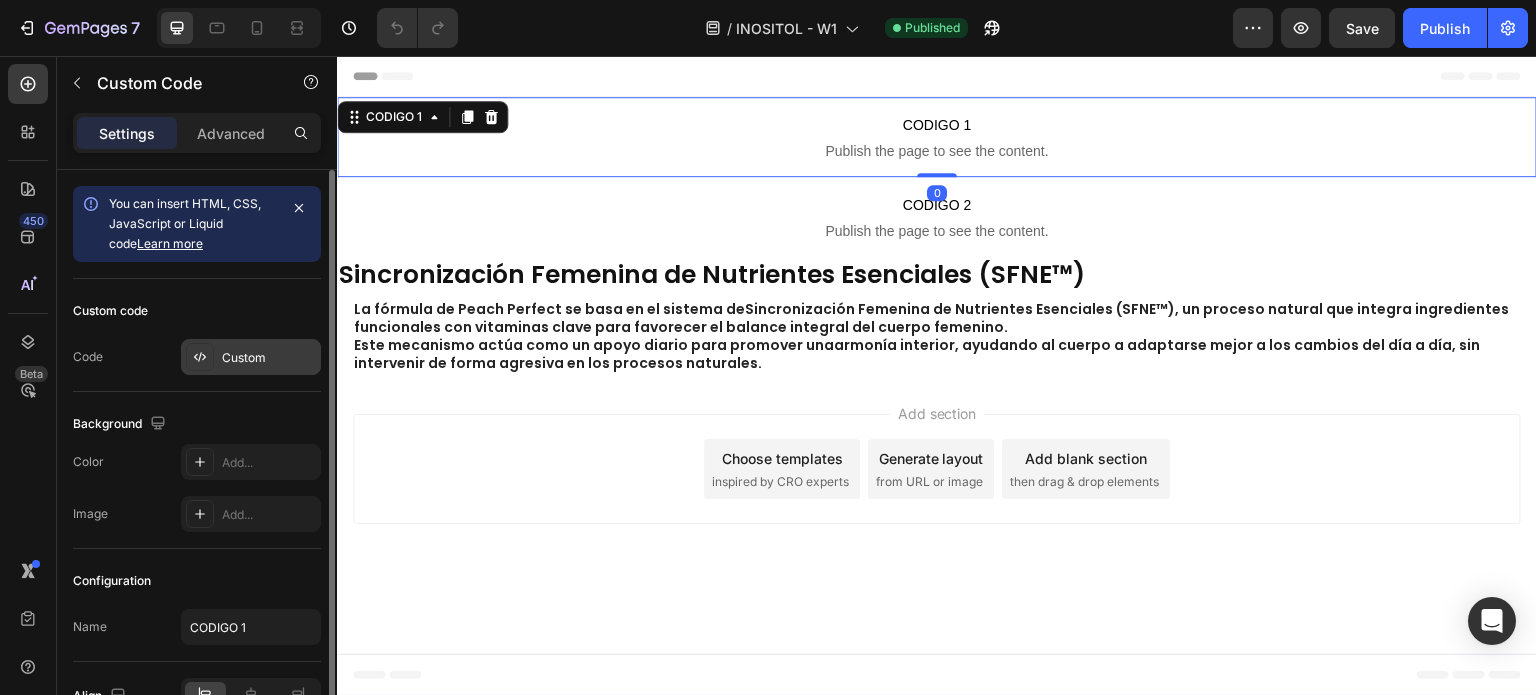 click on "Custom" at bounding box center [269, 358] 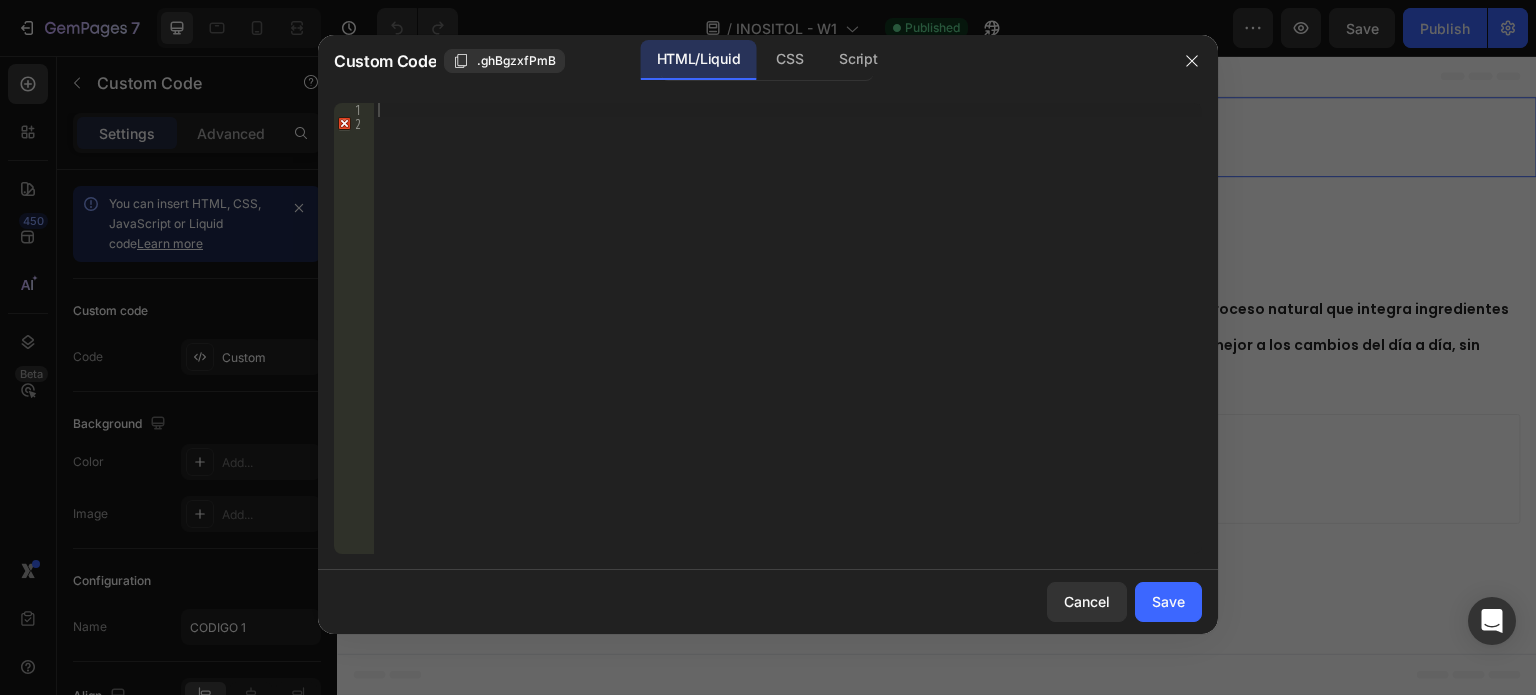 click at bounding box center (788, 342) 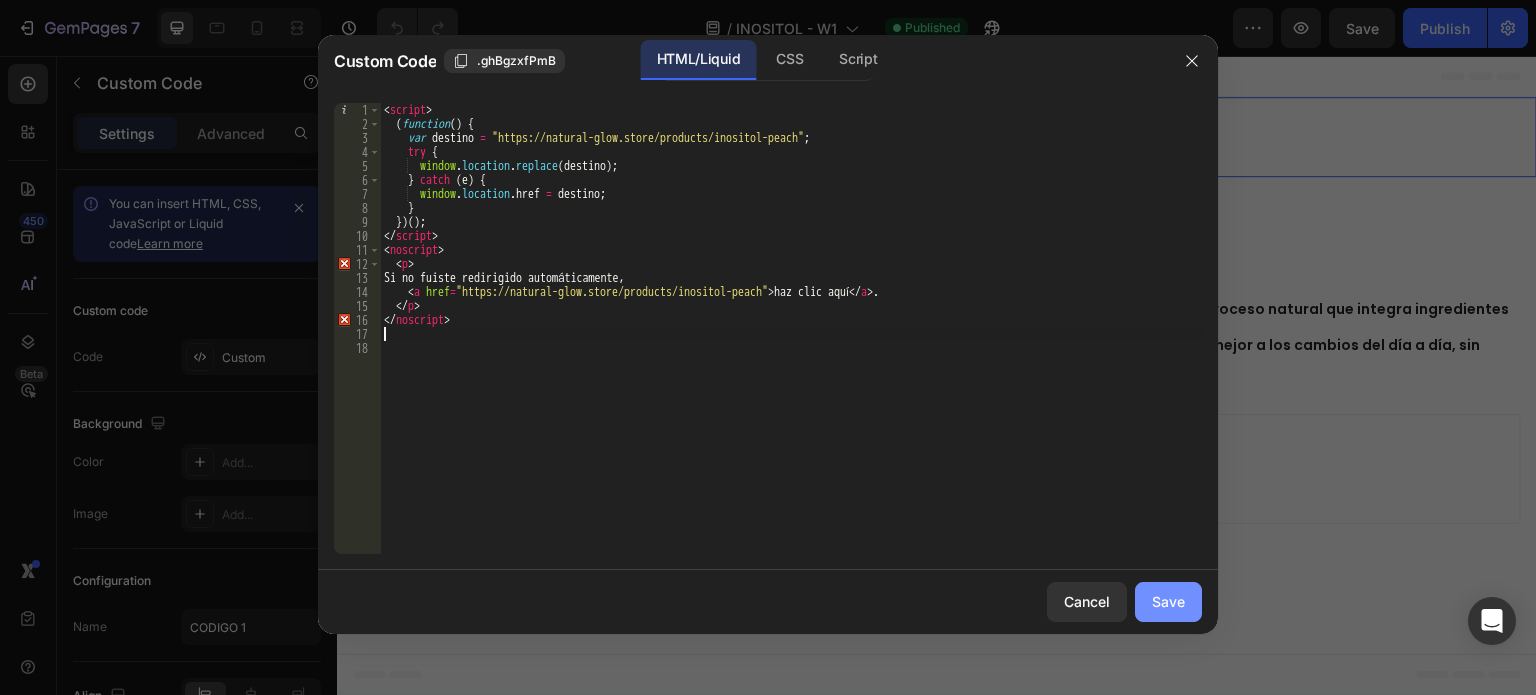 click on "Save" at bounding box center (1168, 601) 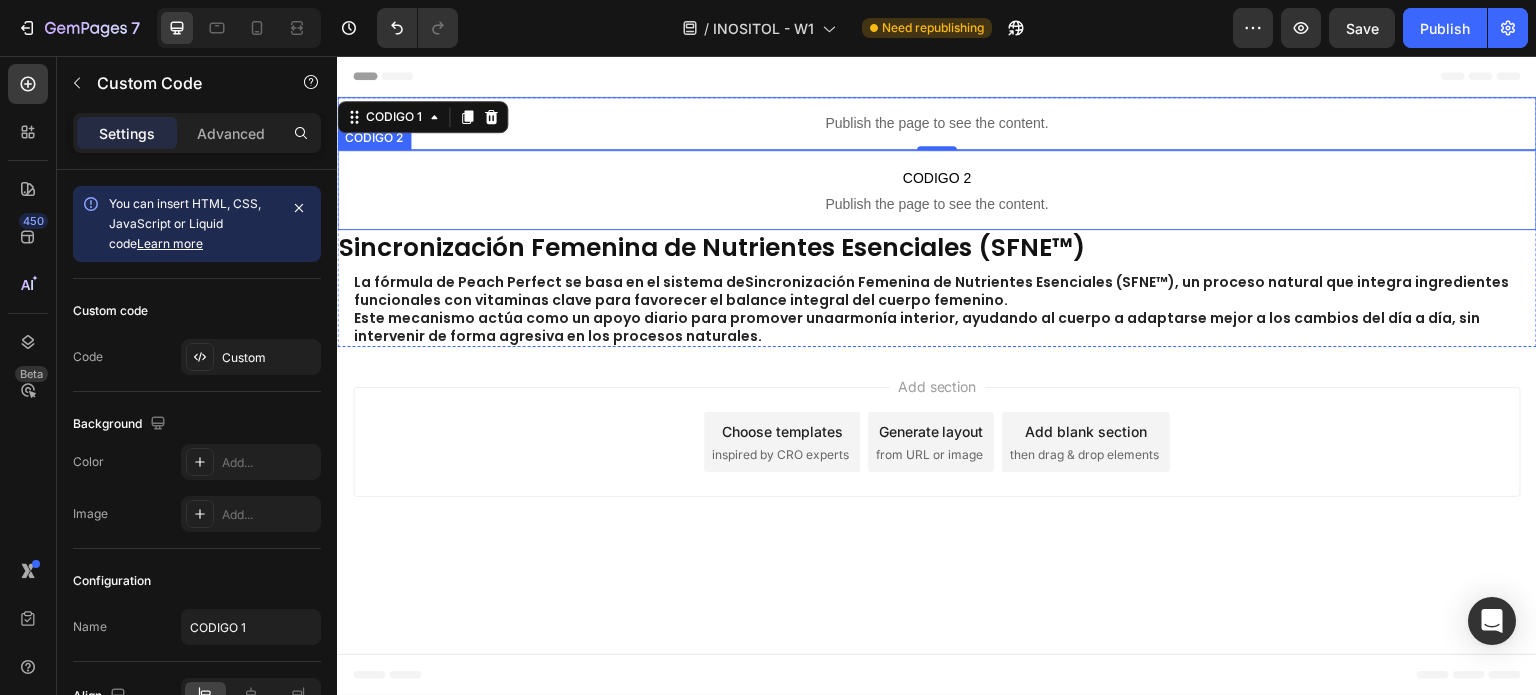click on "CODIGO 2" at bounding box center [937, 178] 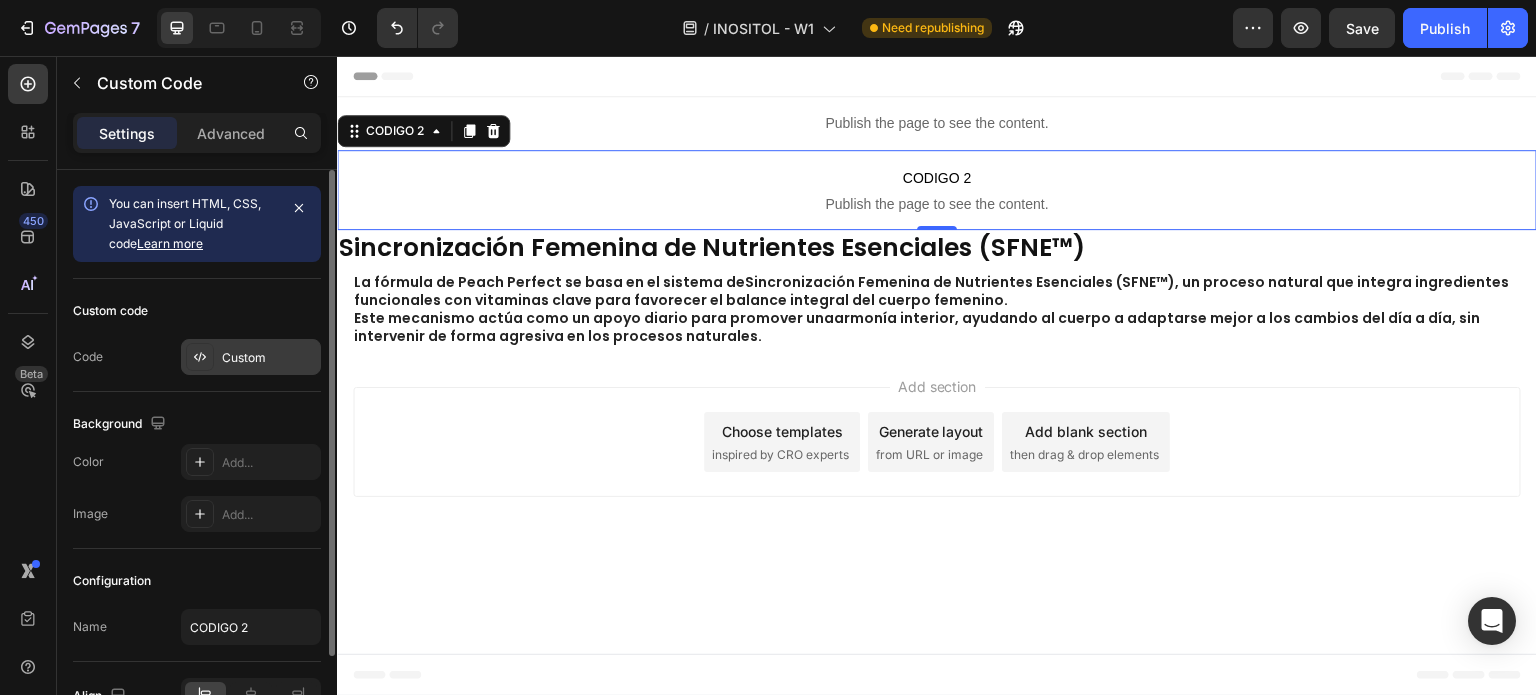 click on "Custom" at bounding box center (269, 358) 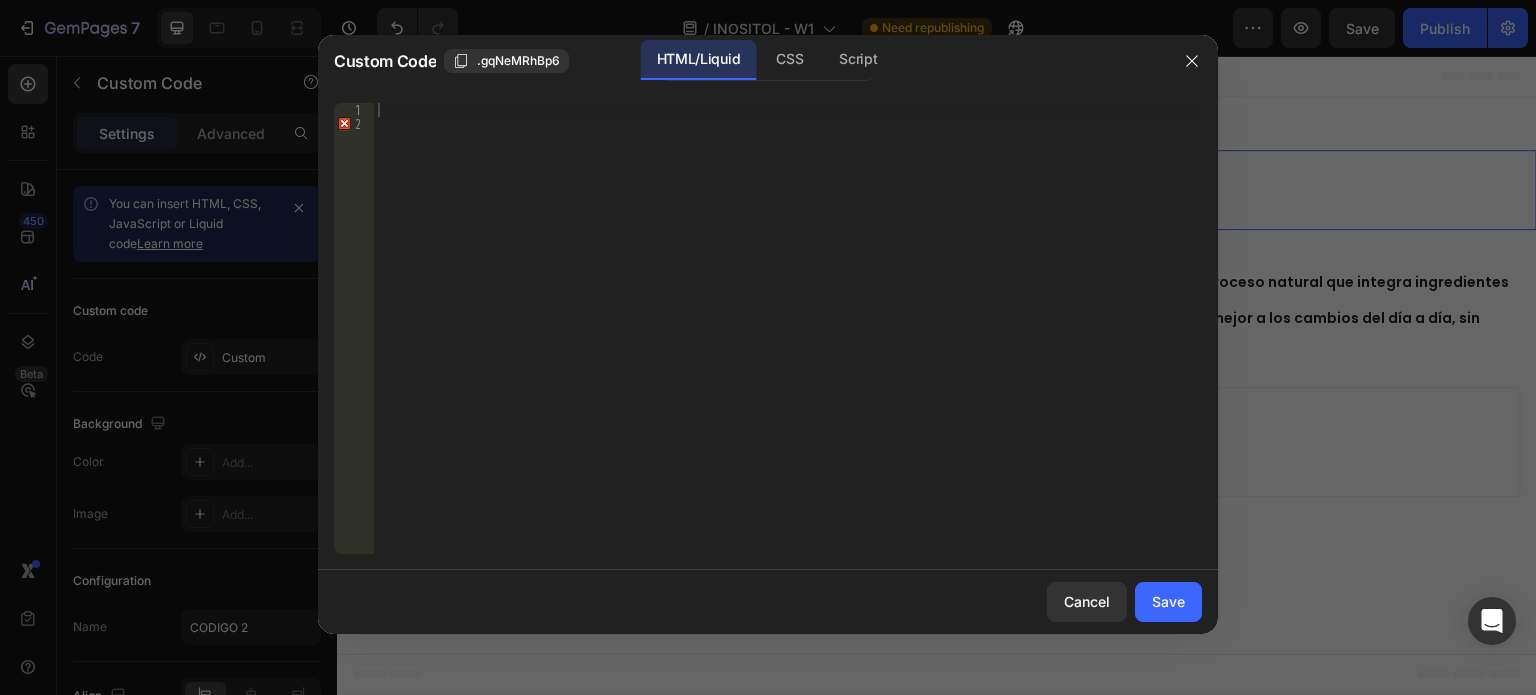 type 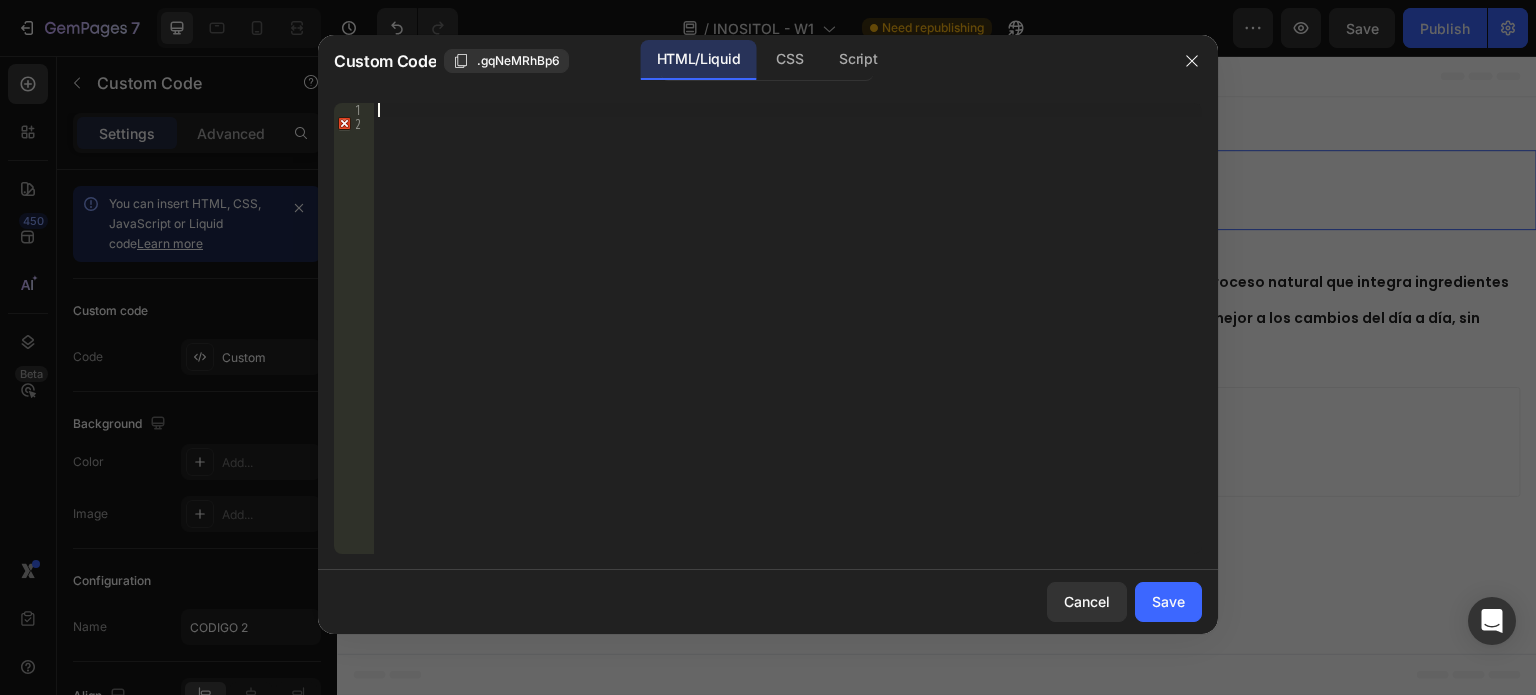 click at bounding box center [788, 342] 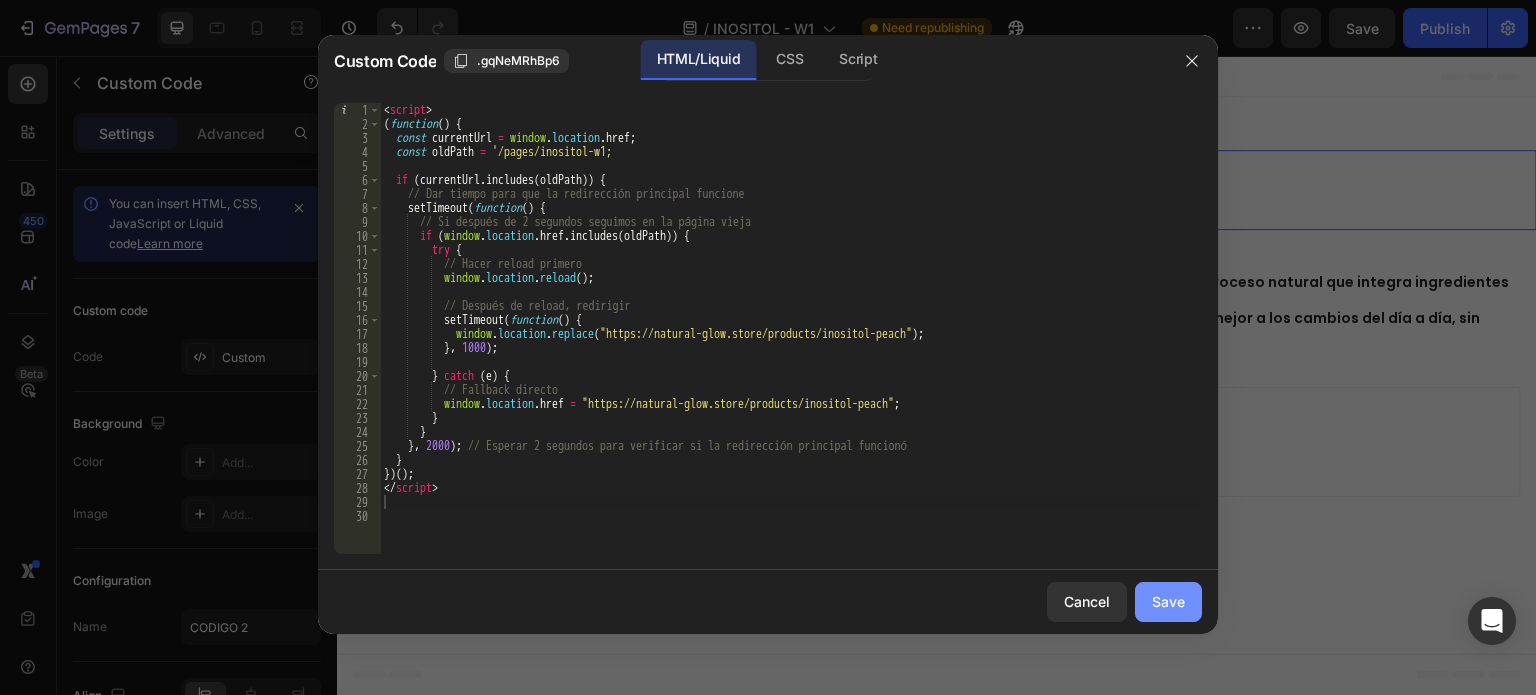 click on "Save" 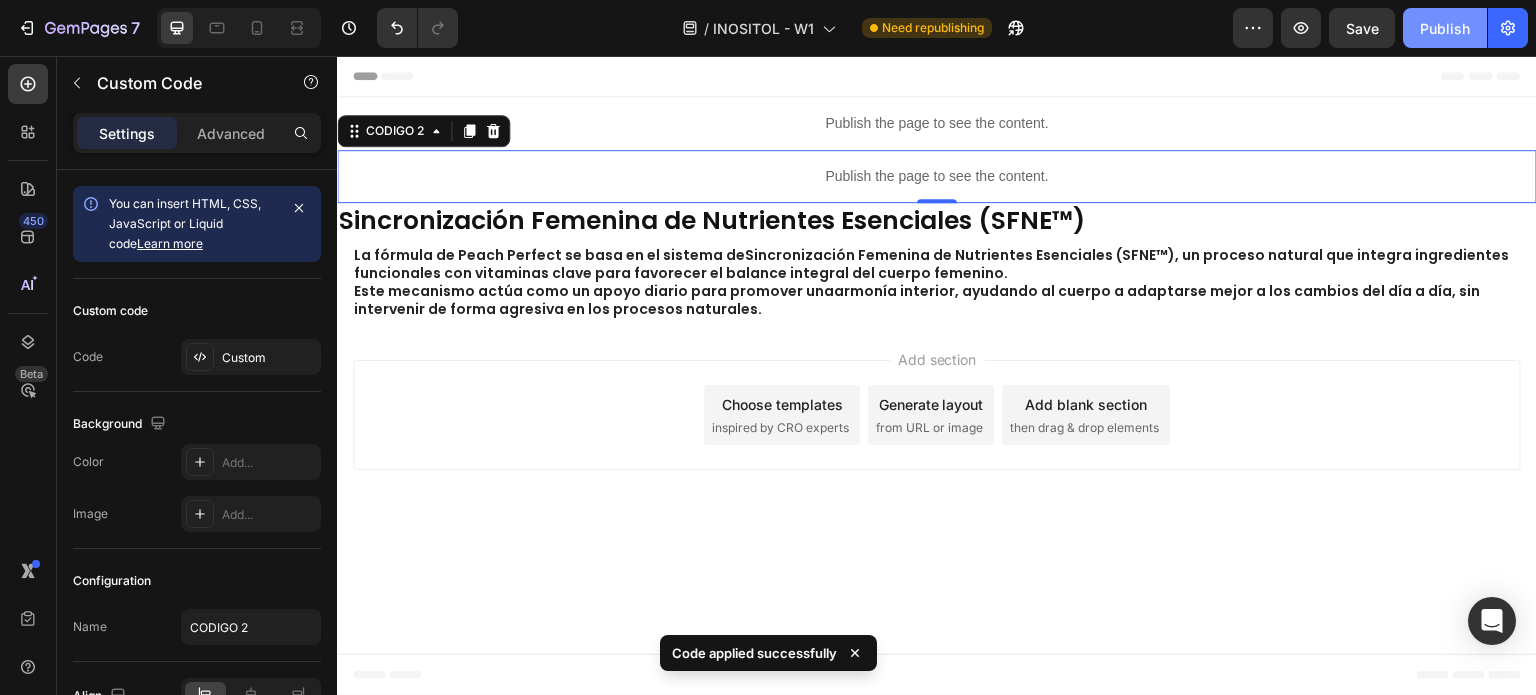 click on "Publish" at bounding box center [1445, 28] 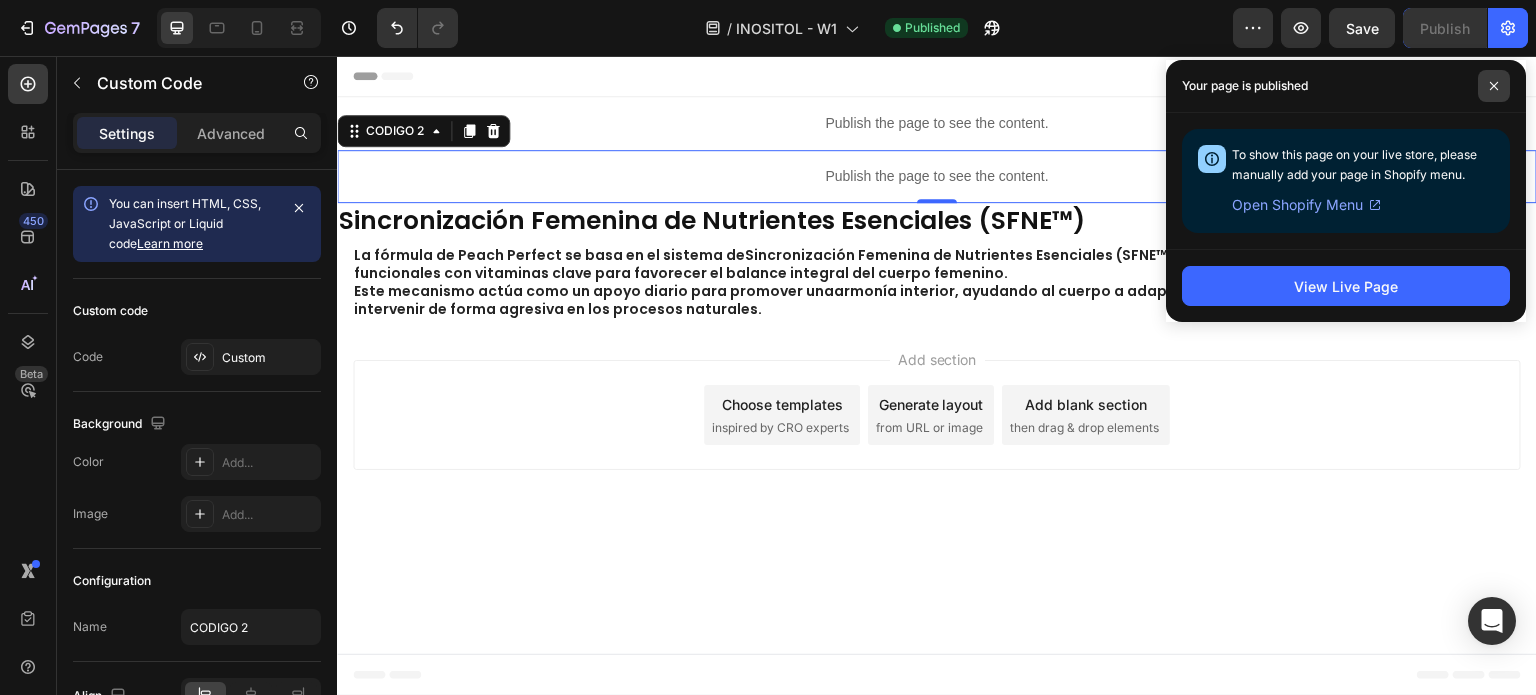 click 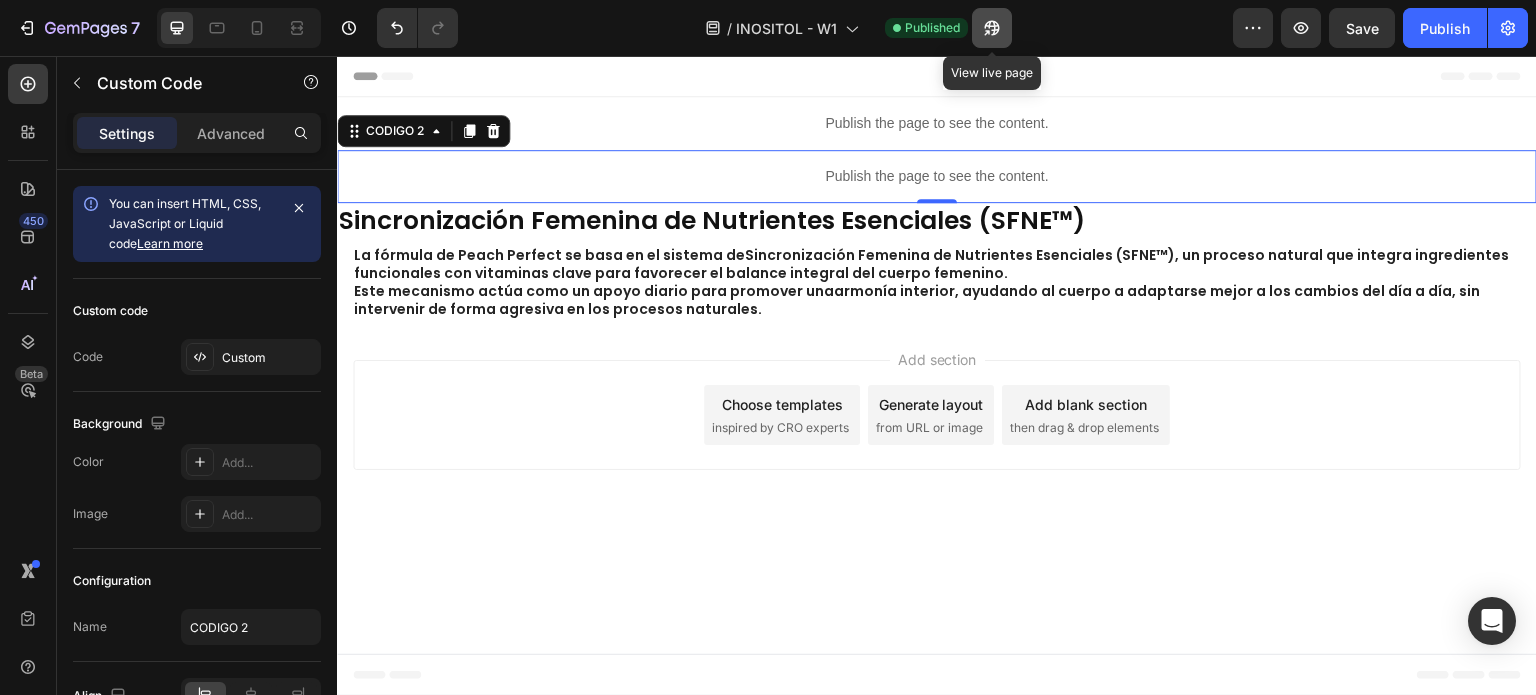 click 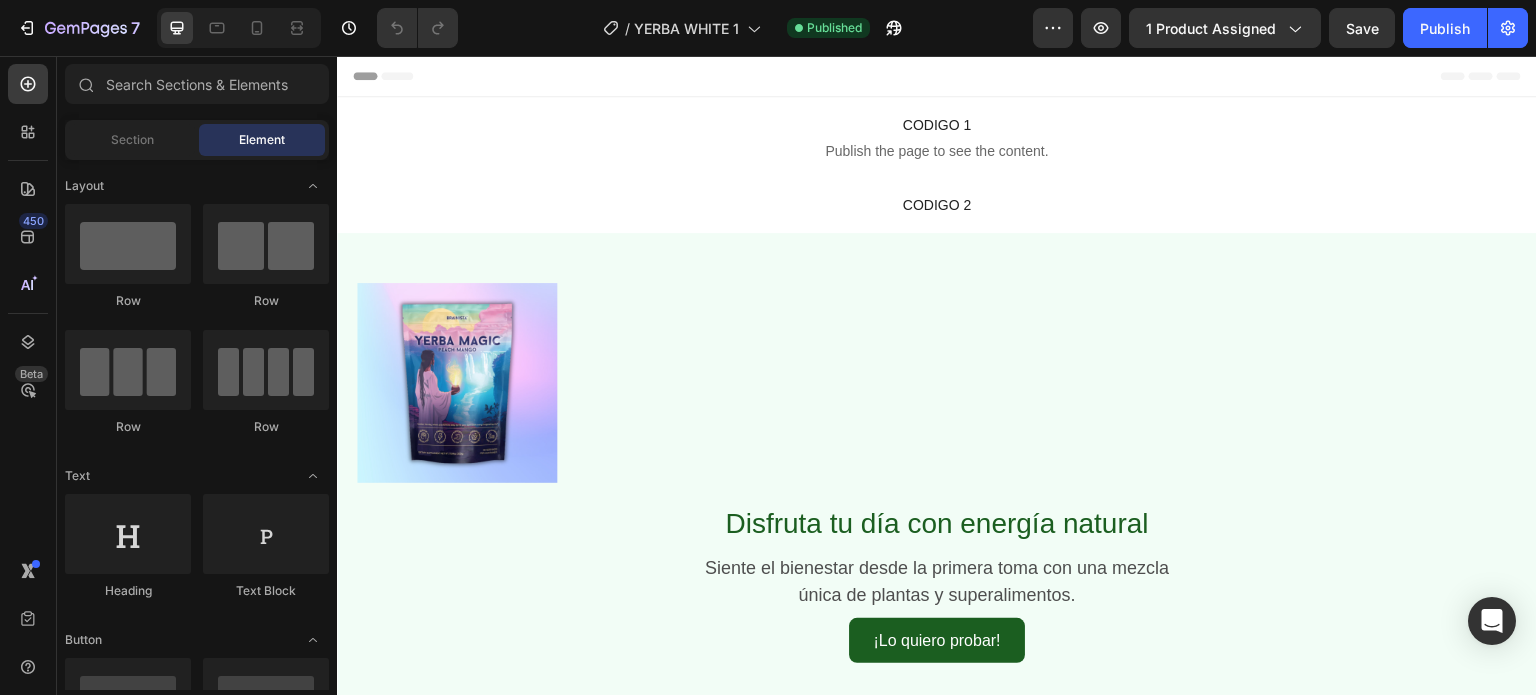 scroll, scrollTop: 0, scrollLeft: 0, axis: both 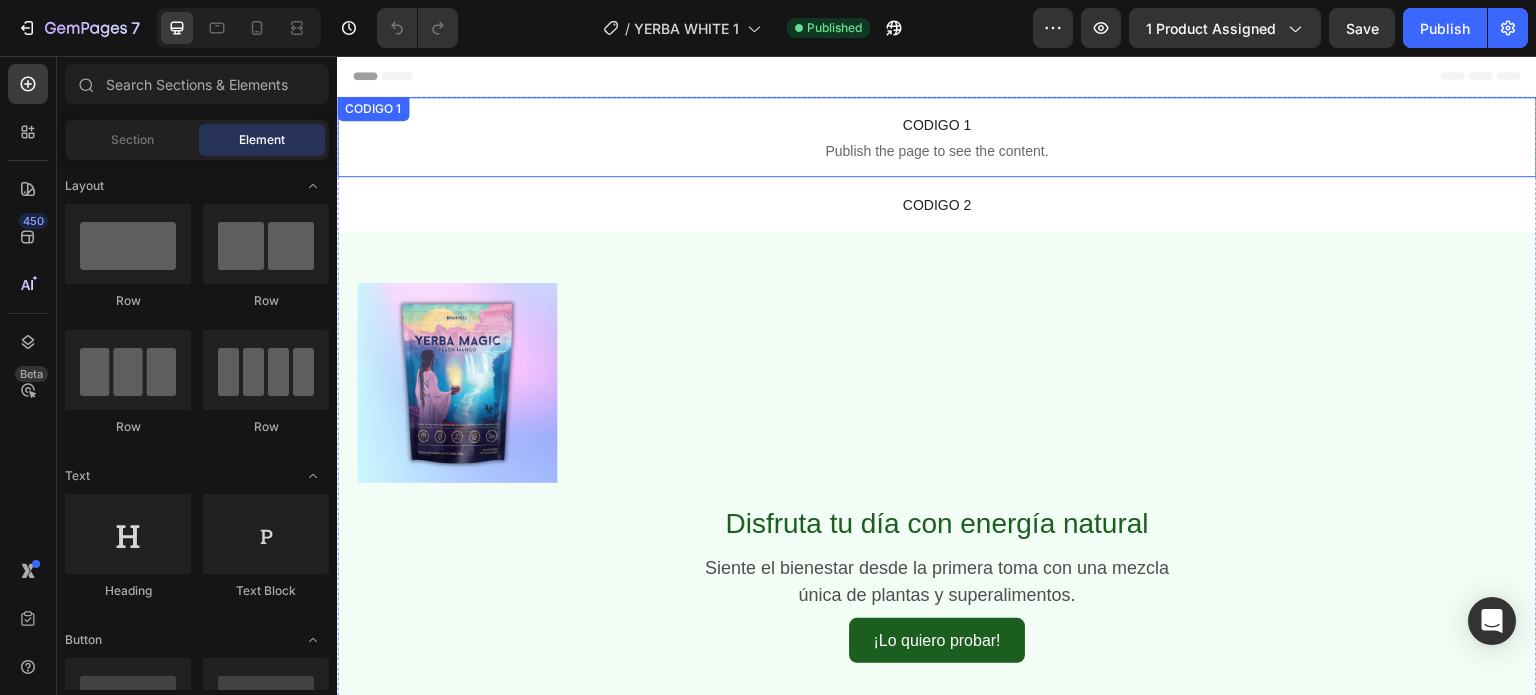 click on "Publish the page to see the content." at bounding box center (937, 151) 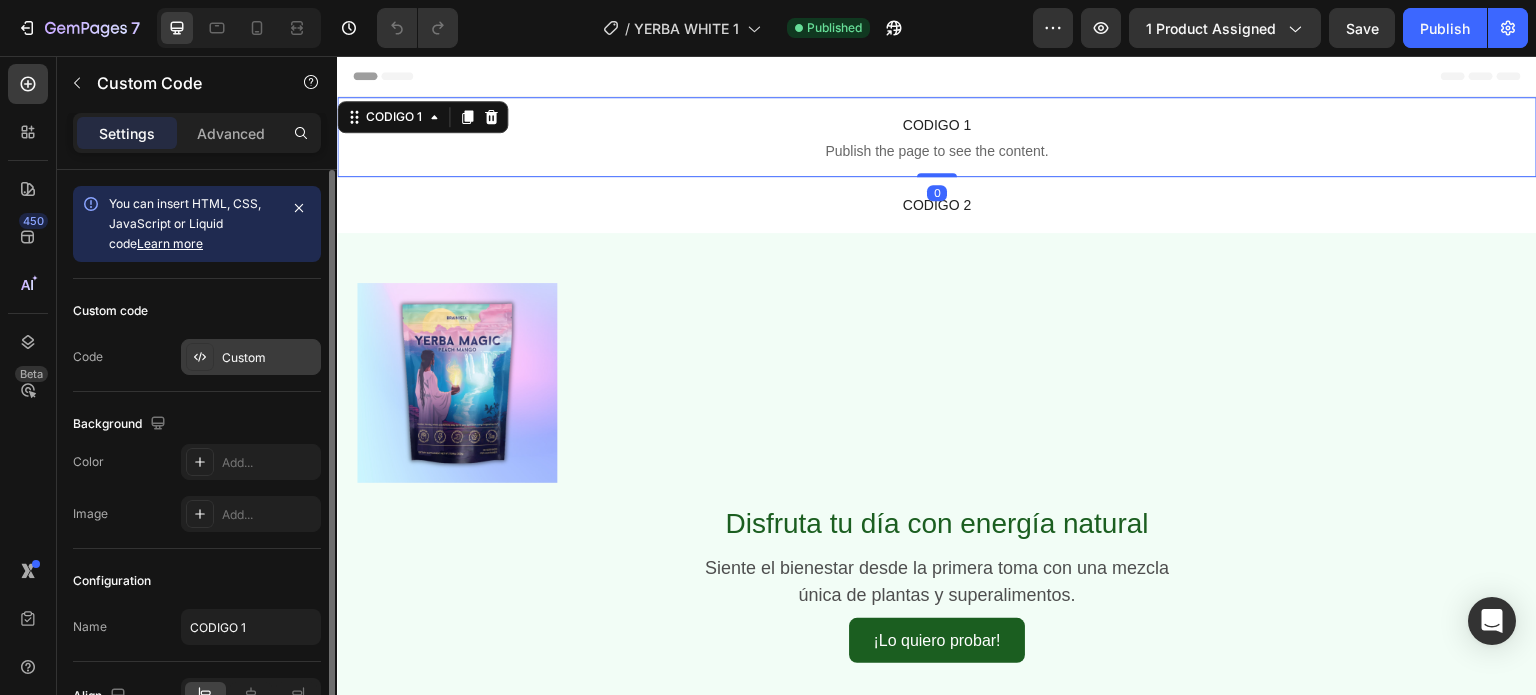 click on "Custom" at bounding box center [251, 357] 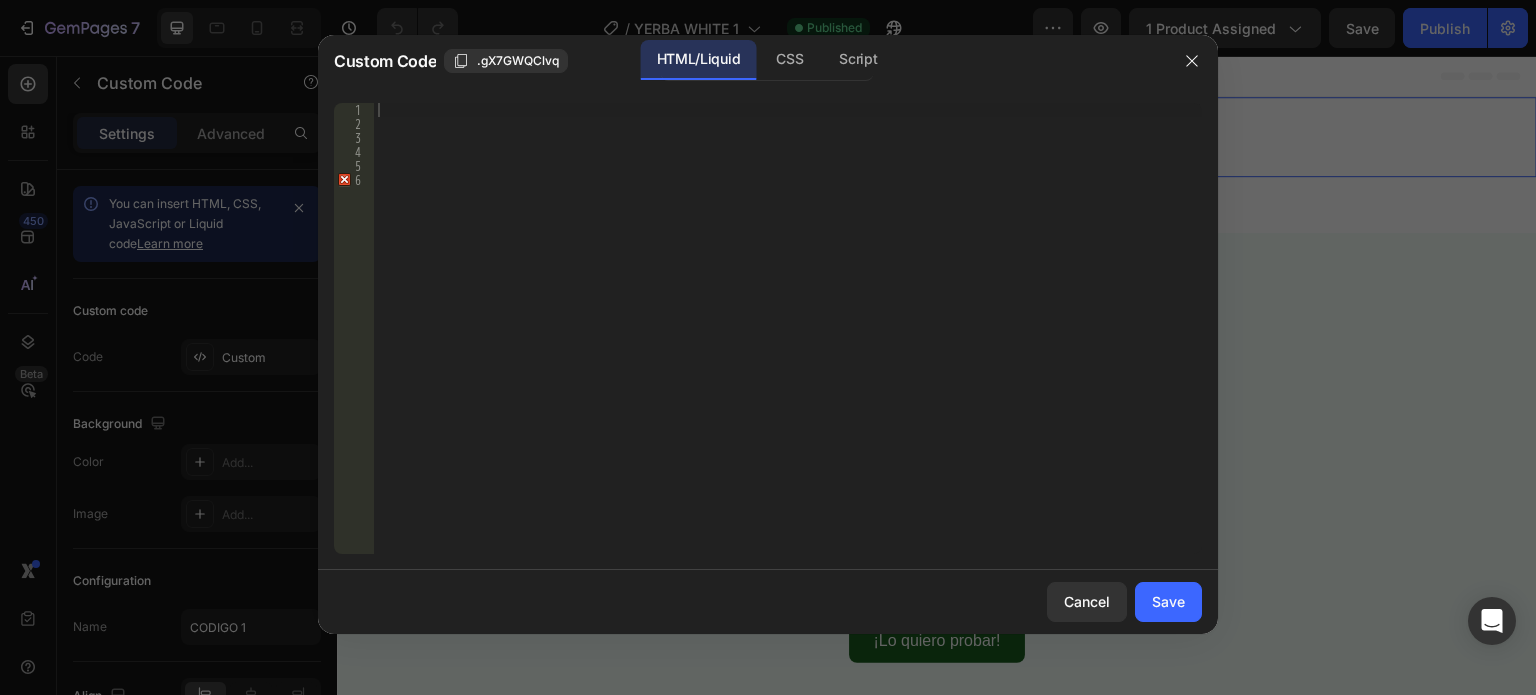 type 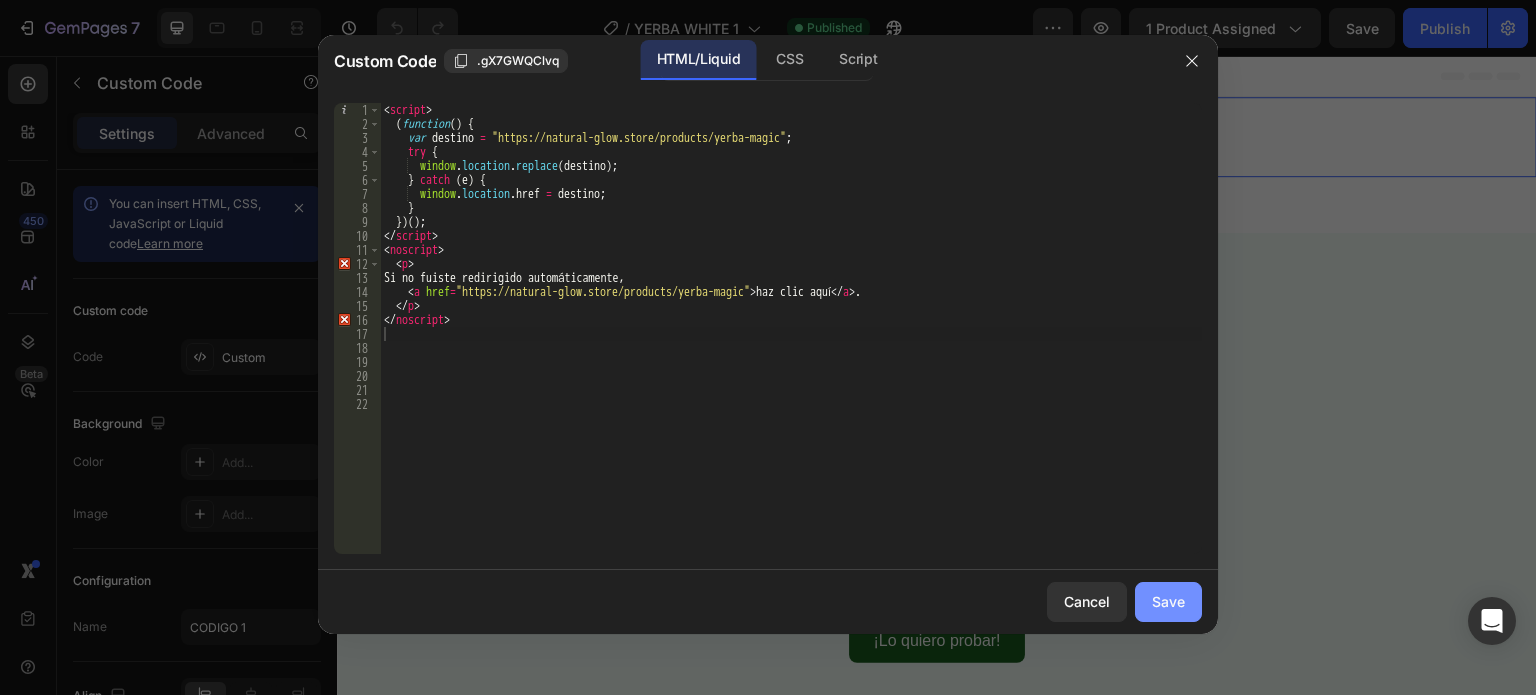 click on "Save" 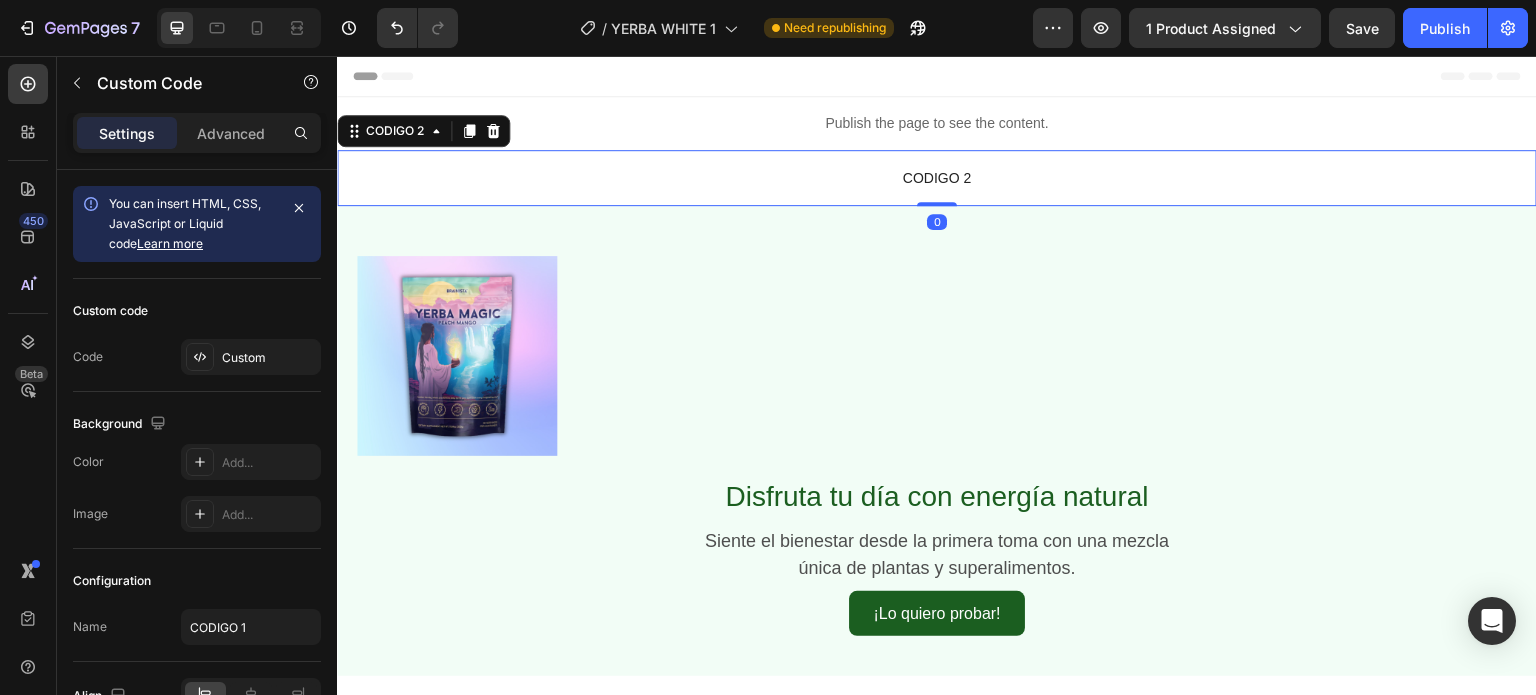 click on "CODIGO 2" at bounding box center [937, 178] 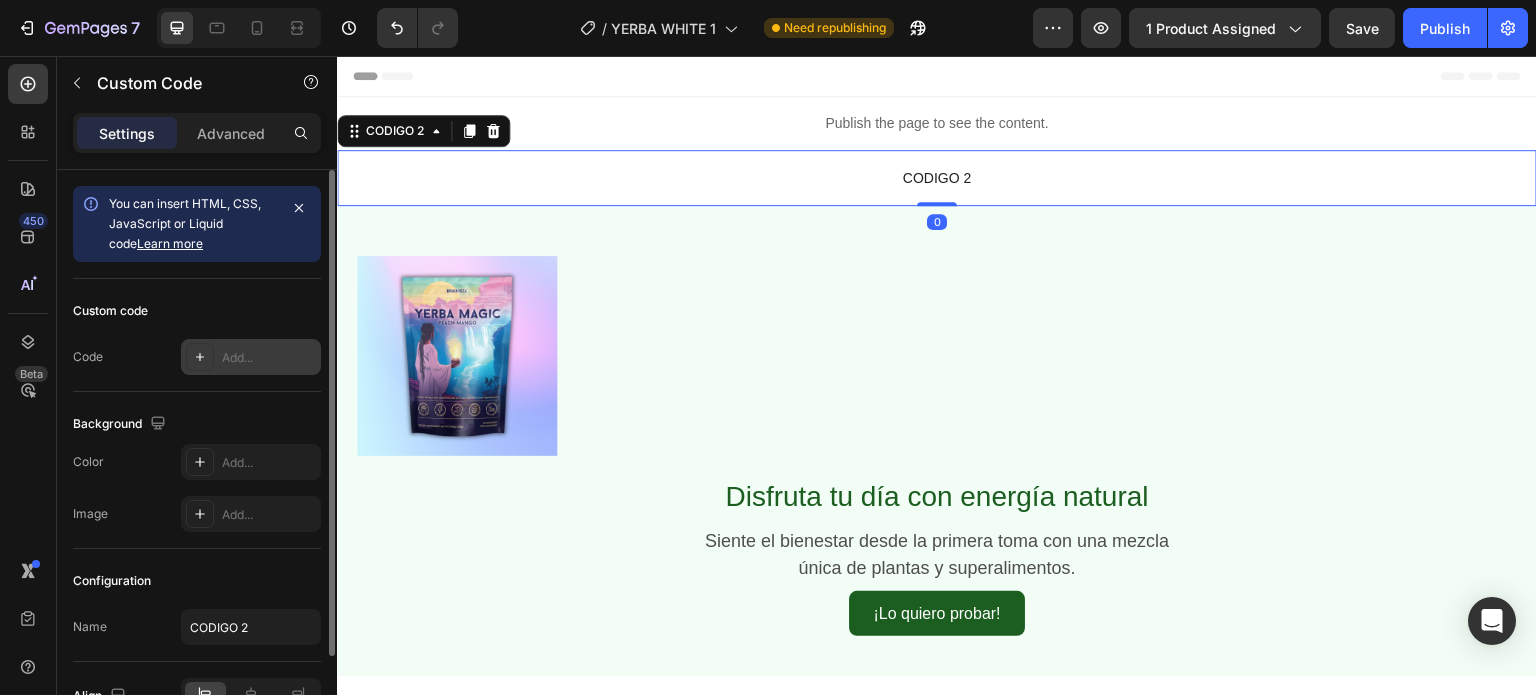 click on "Add..." at bounding box center [269, 358] 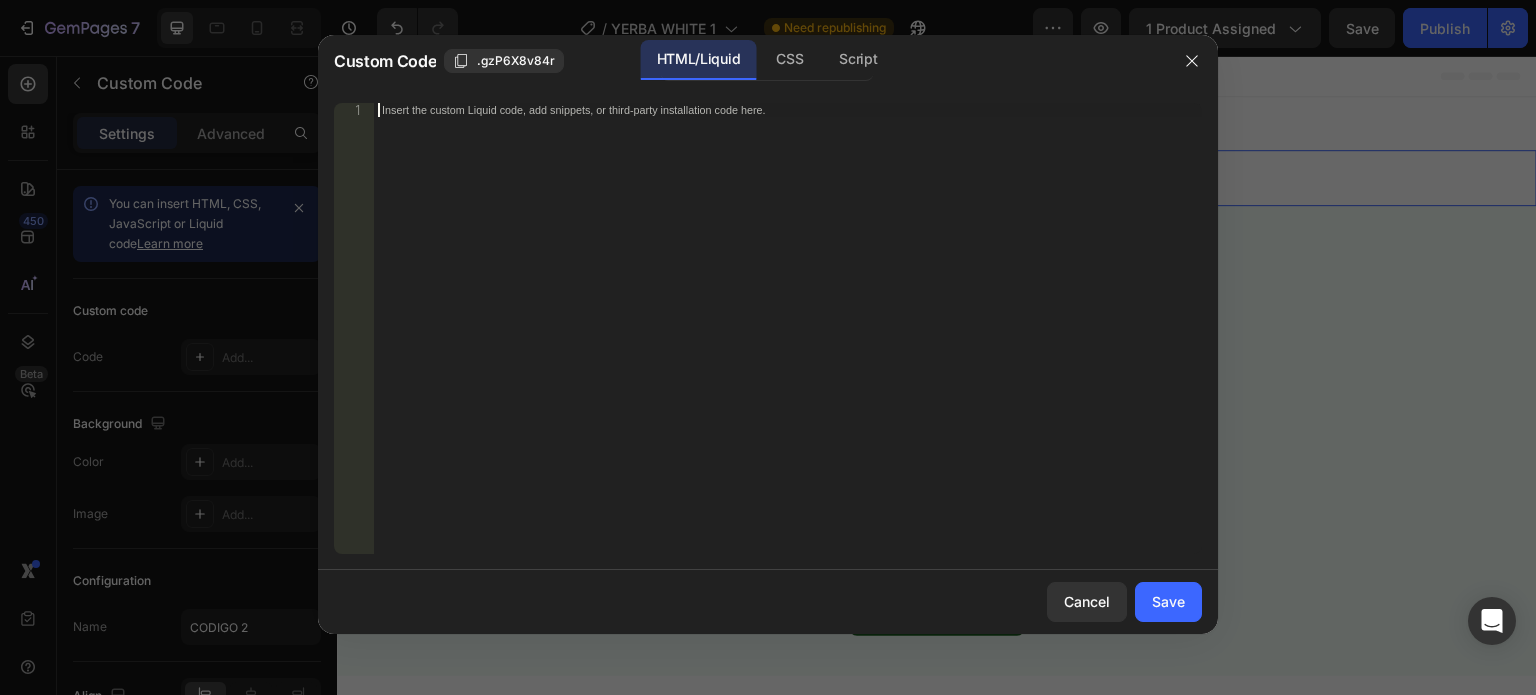 click on "Insert the custom Liquid code, add snippets, or third-party installation code here." at bounding box center (746, 109) 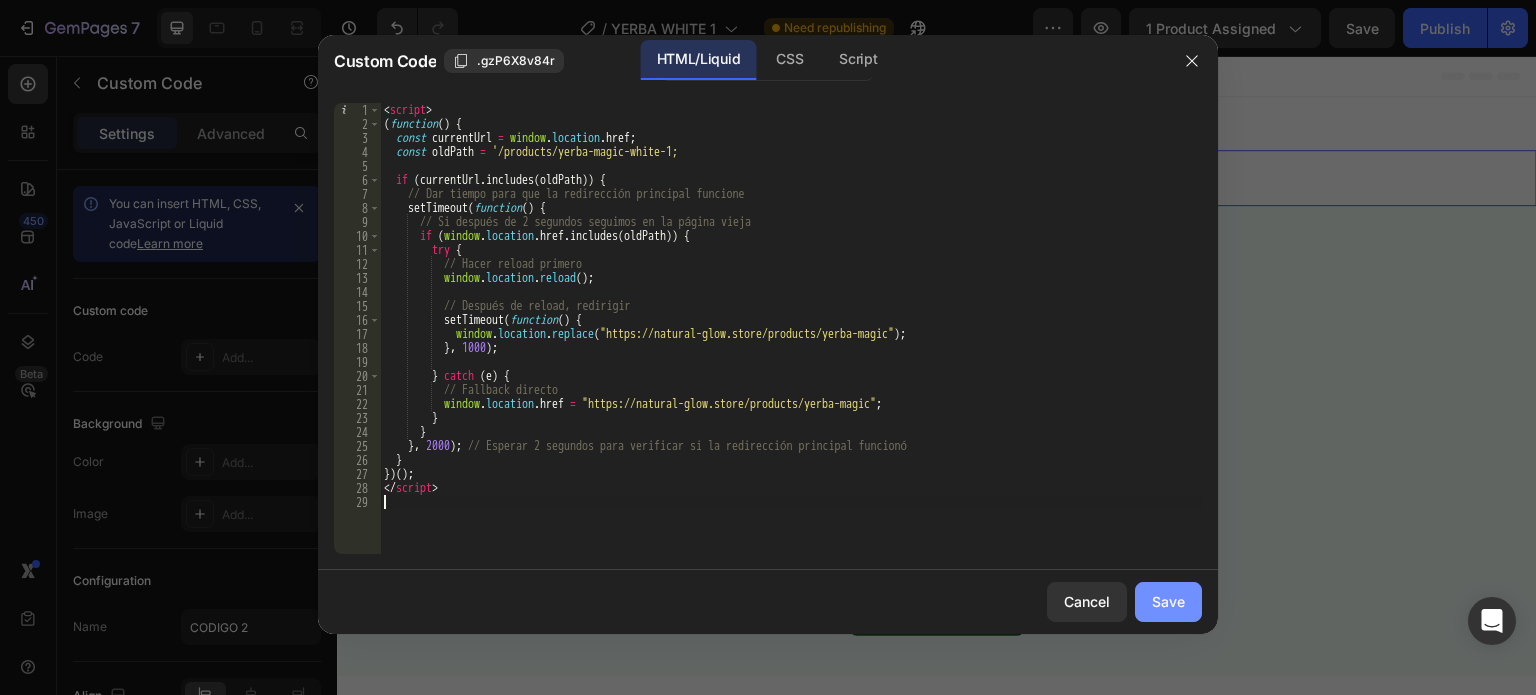 click on "Save" at bounding box center [1168, 601] 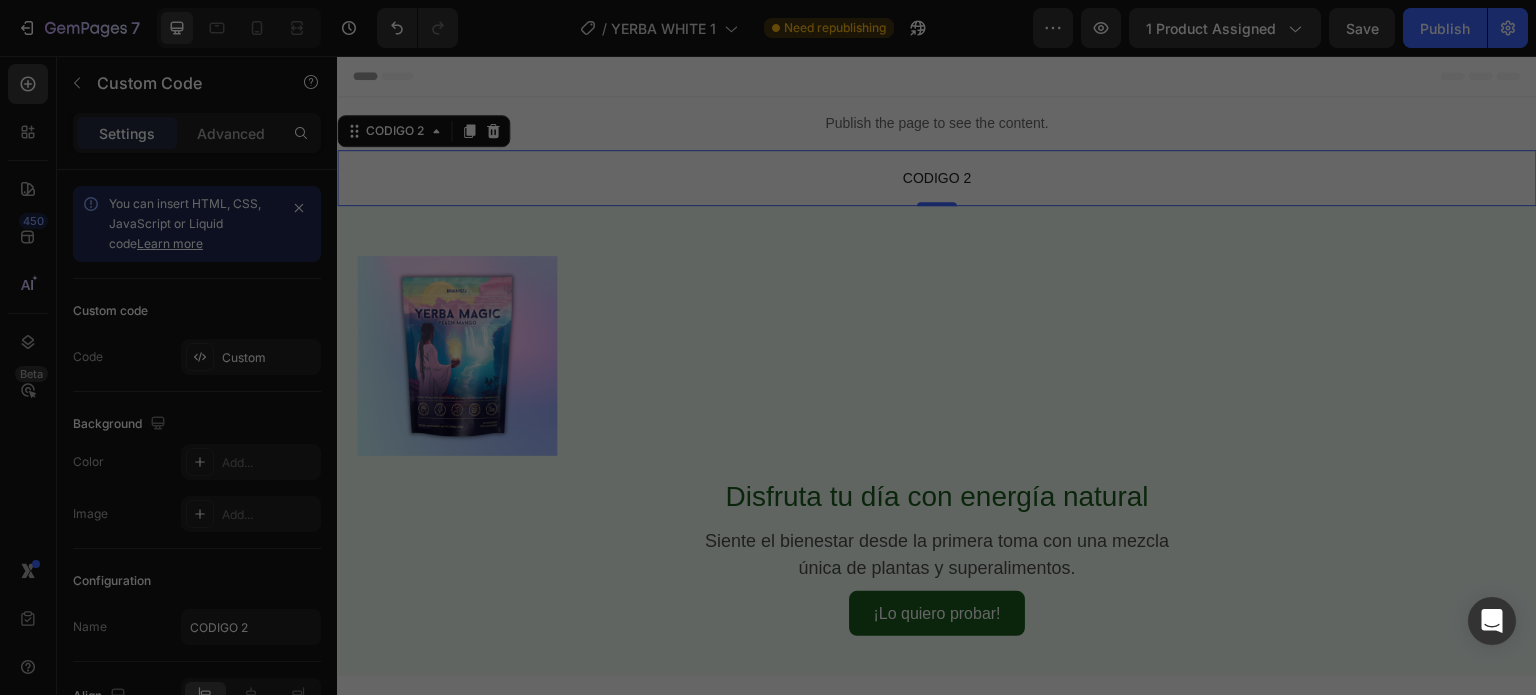 type on "</script>" 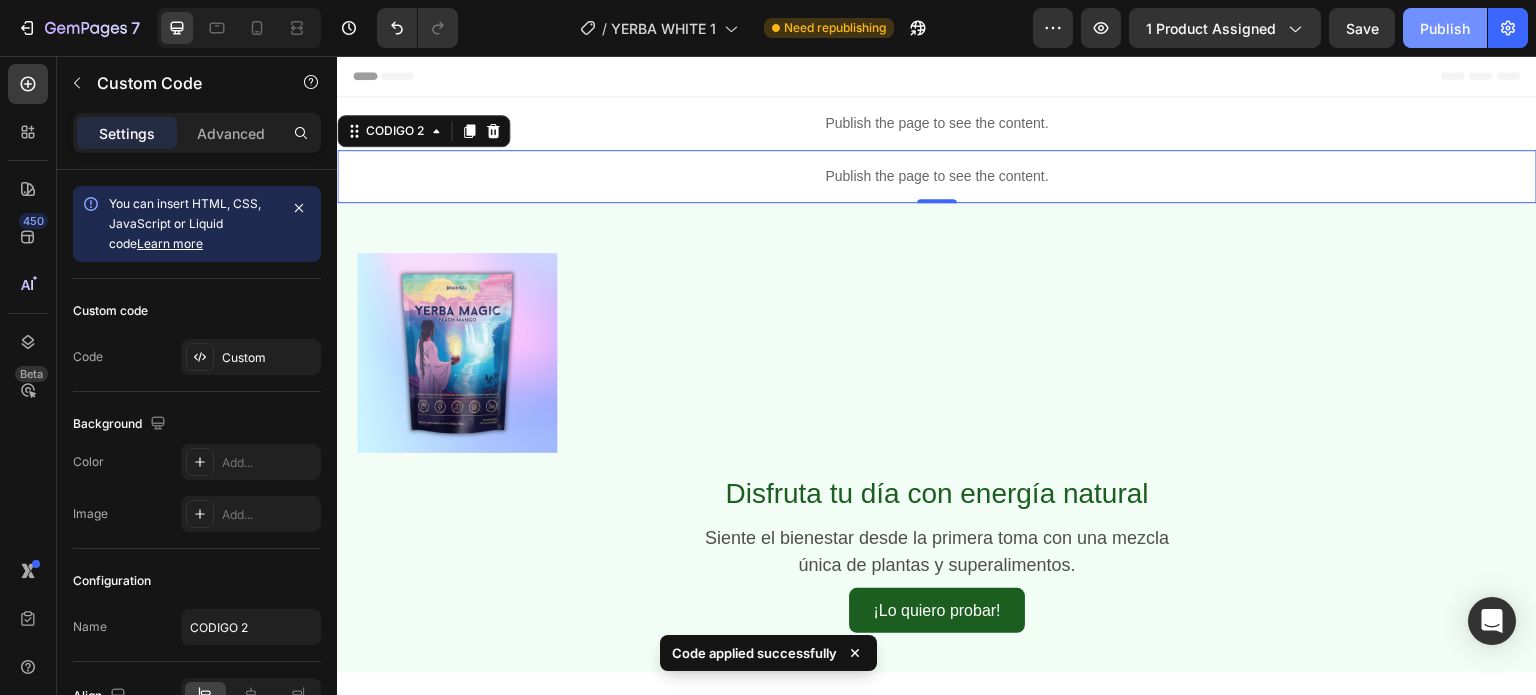 click on "Publish" at bounding box center [1445, 28] 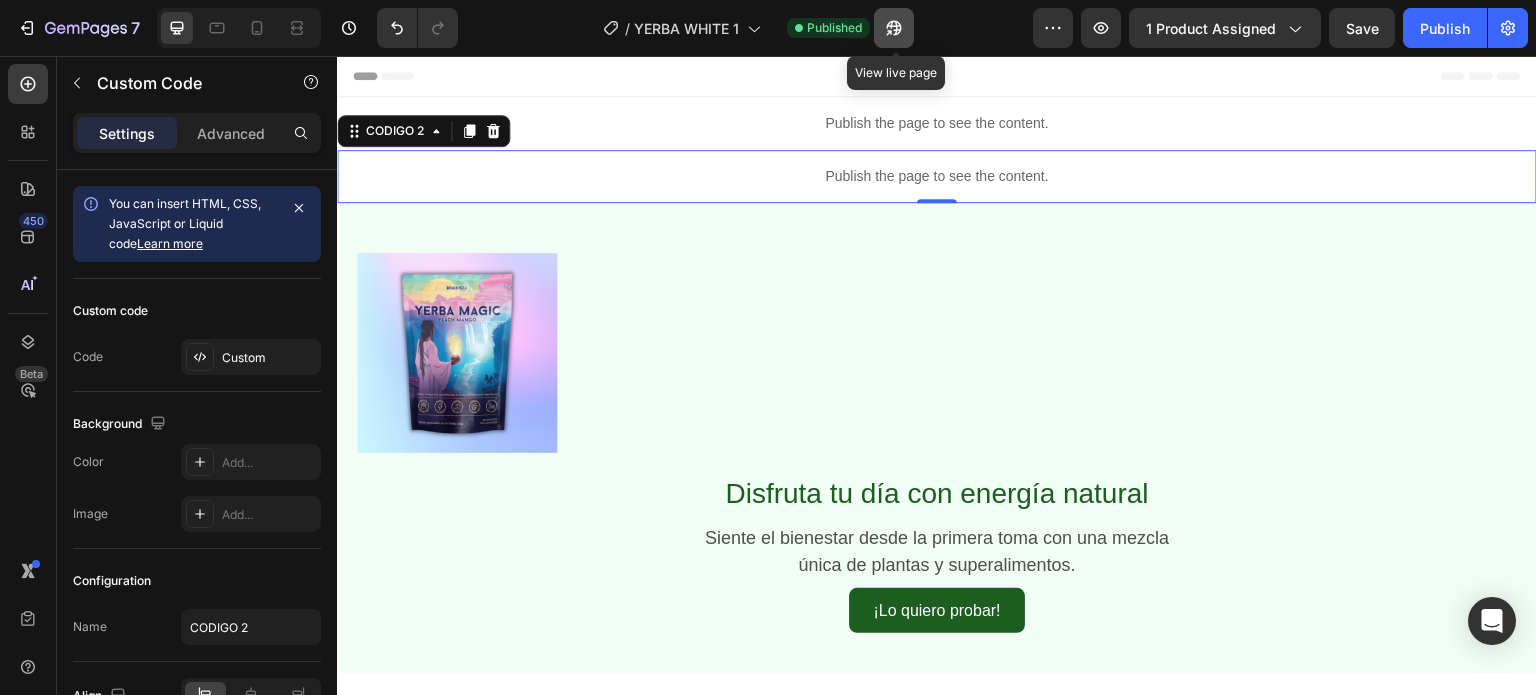 click 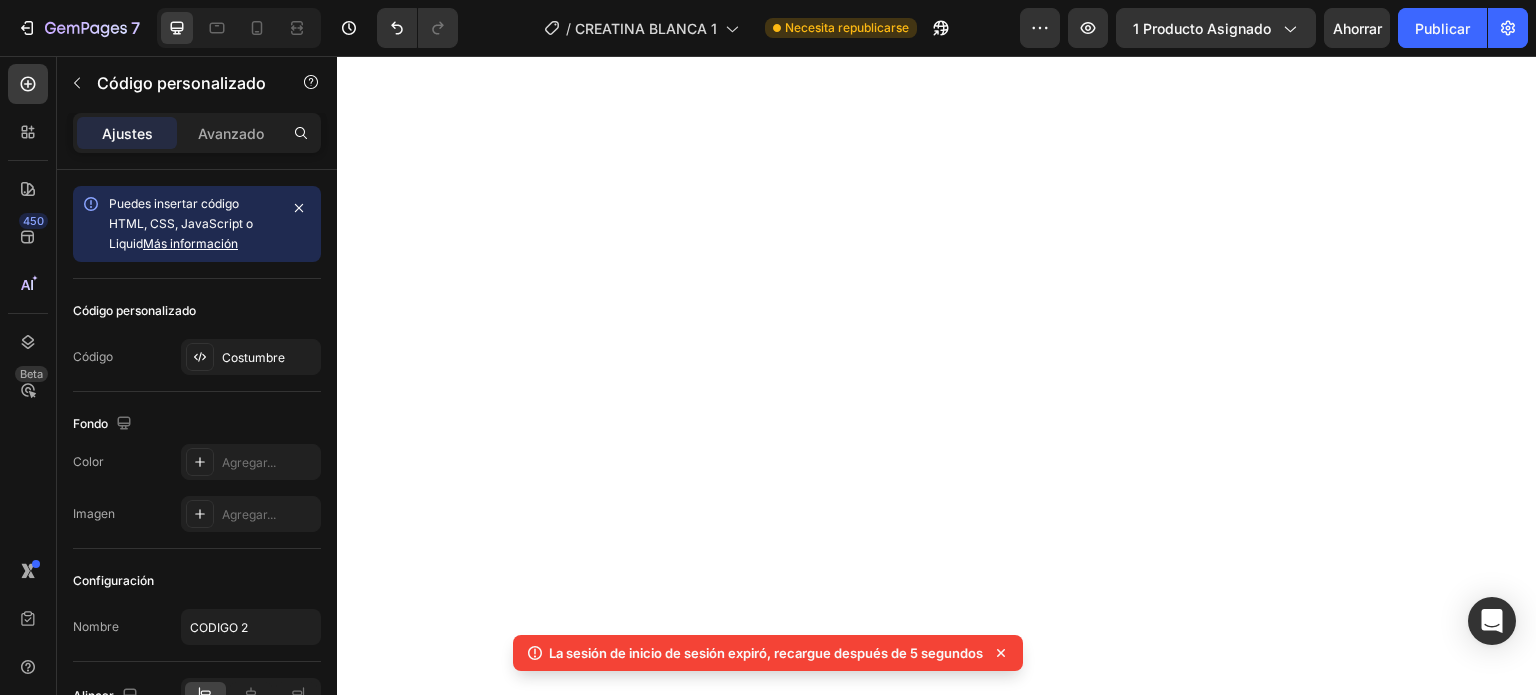 scroll, scrollTop: 0, scrollLeft: 0, axis: both 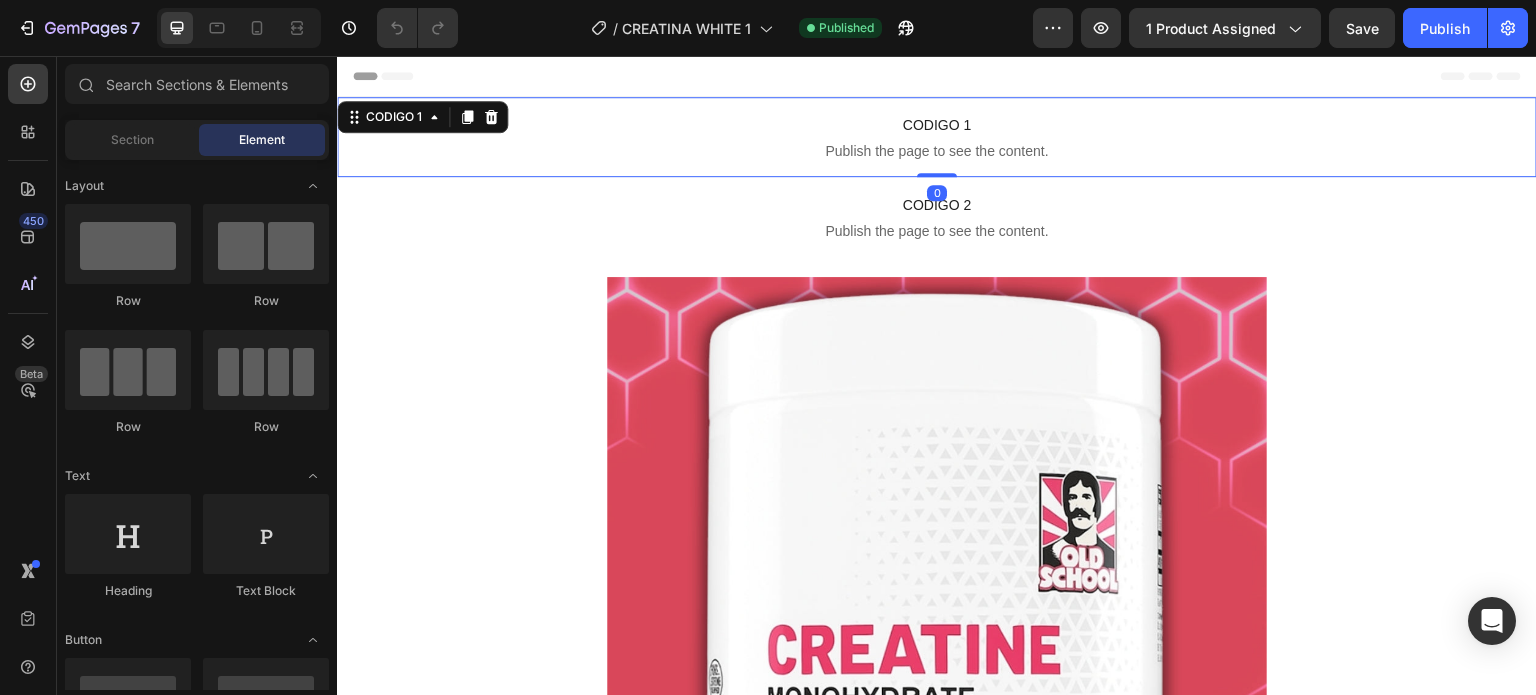 click on "CODIGO 1" at bounding box center (937, 125) 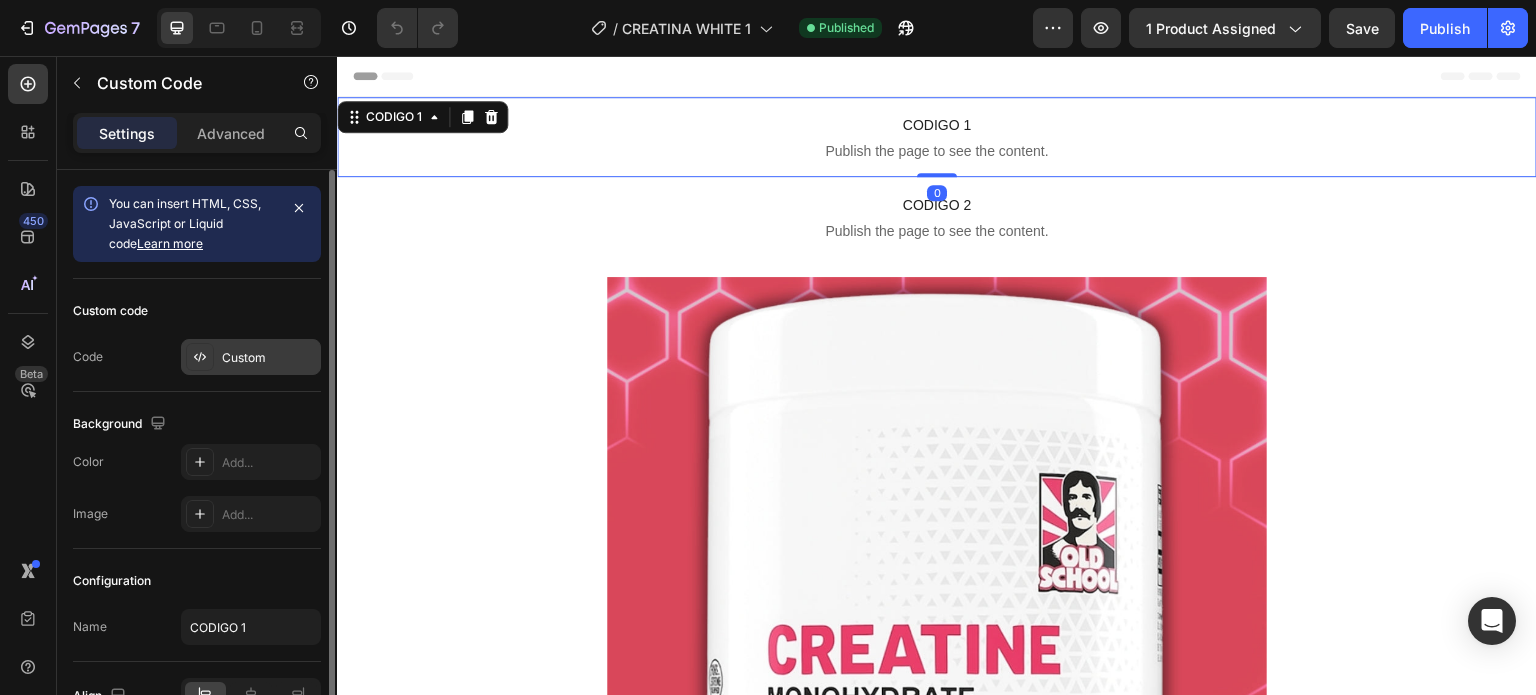 click on "Custom" at bounding box center [251, 357] 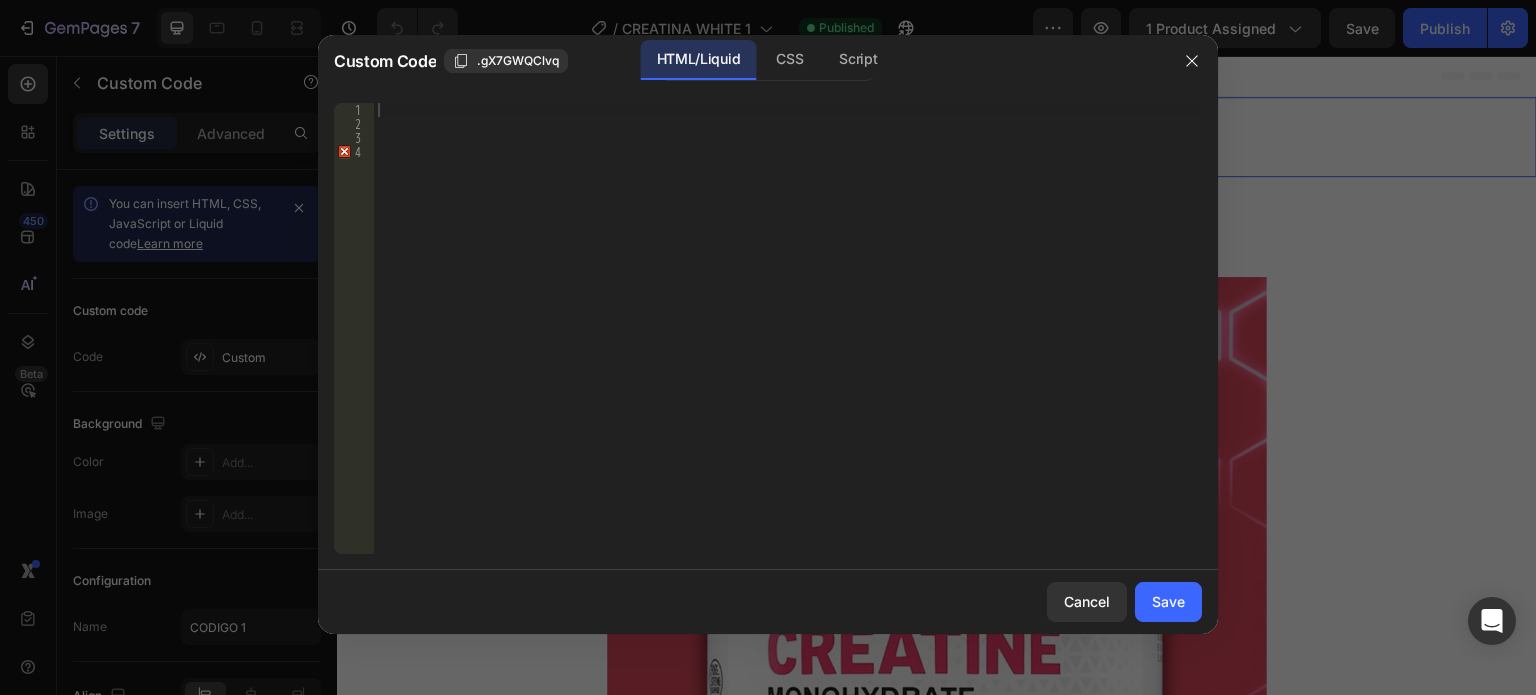 type 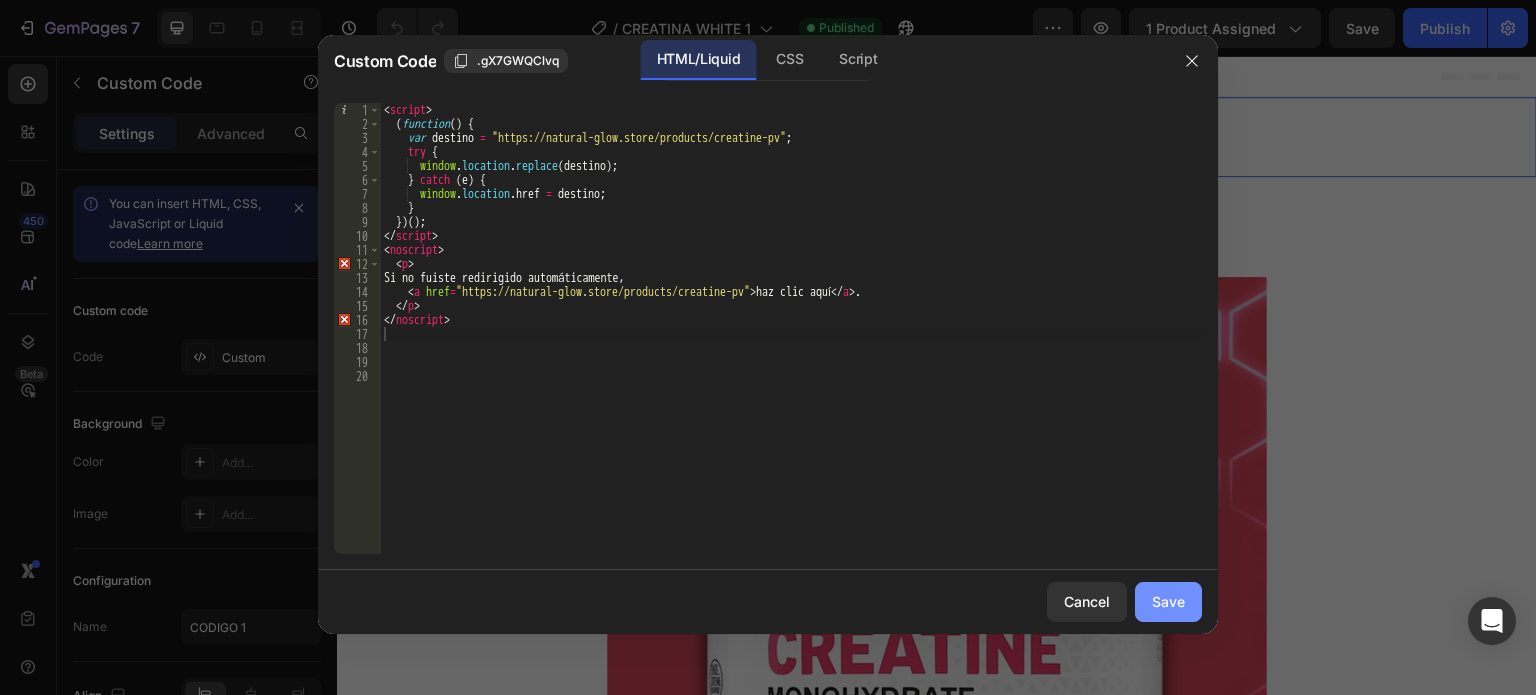 click on "Save" 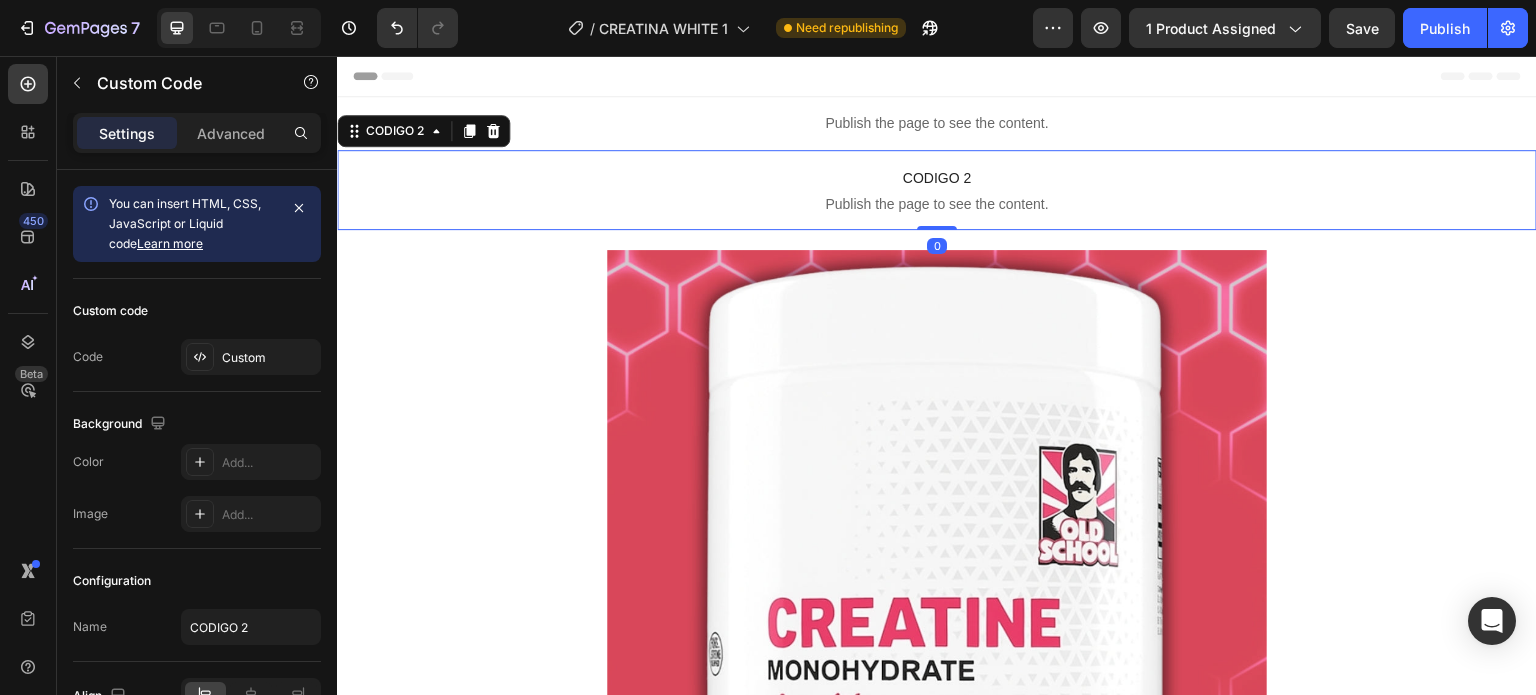 click on "CODIGO 2
Publish the page to see the content." at bounding box center (937, 190) 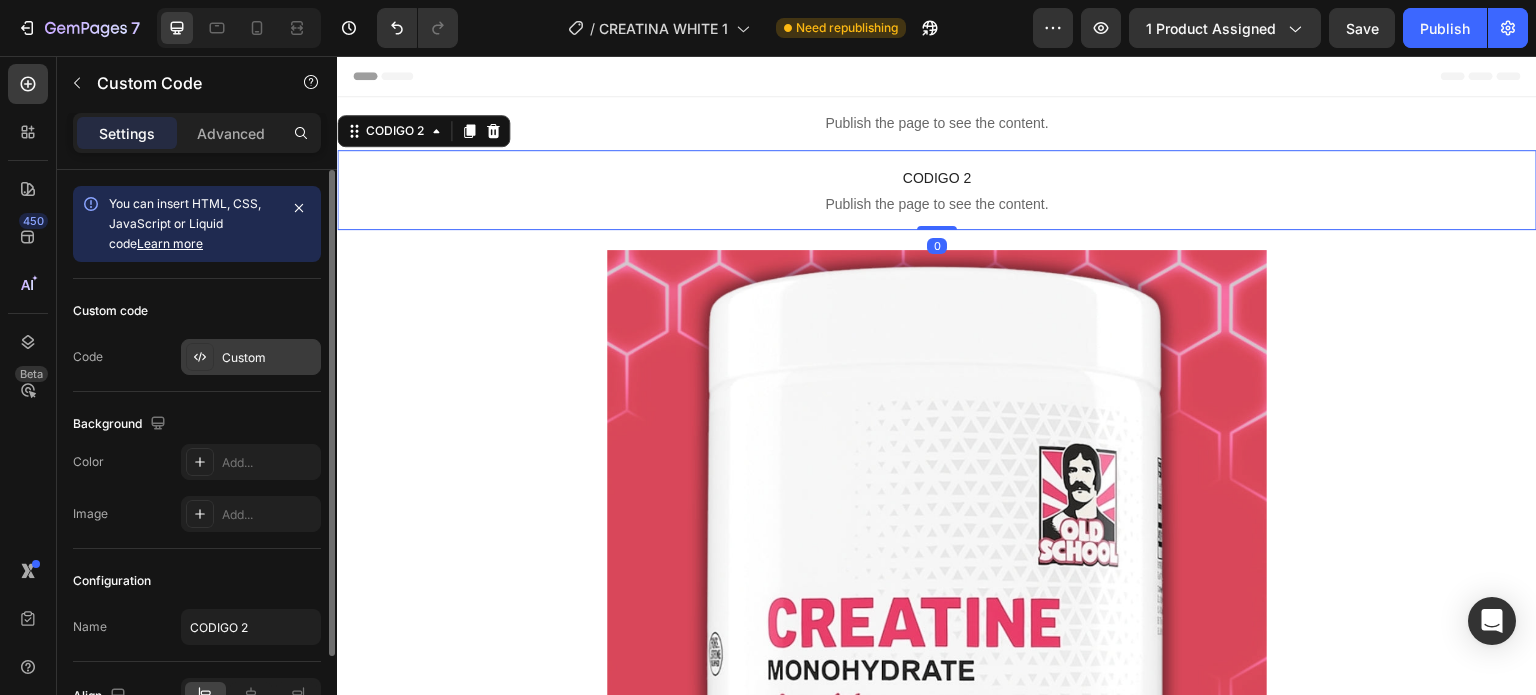 click on "Custom" at bounding box center [269, 358] 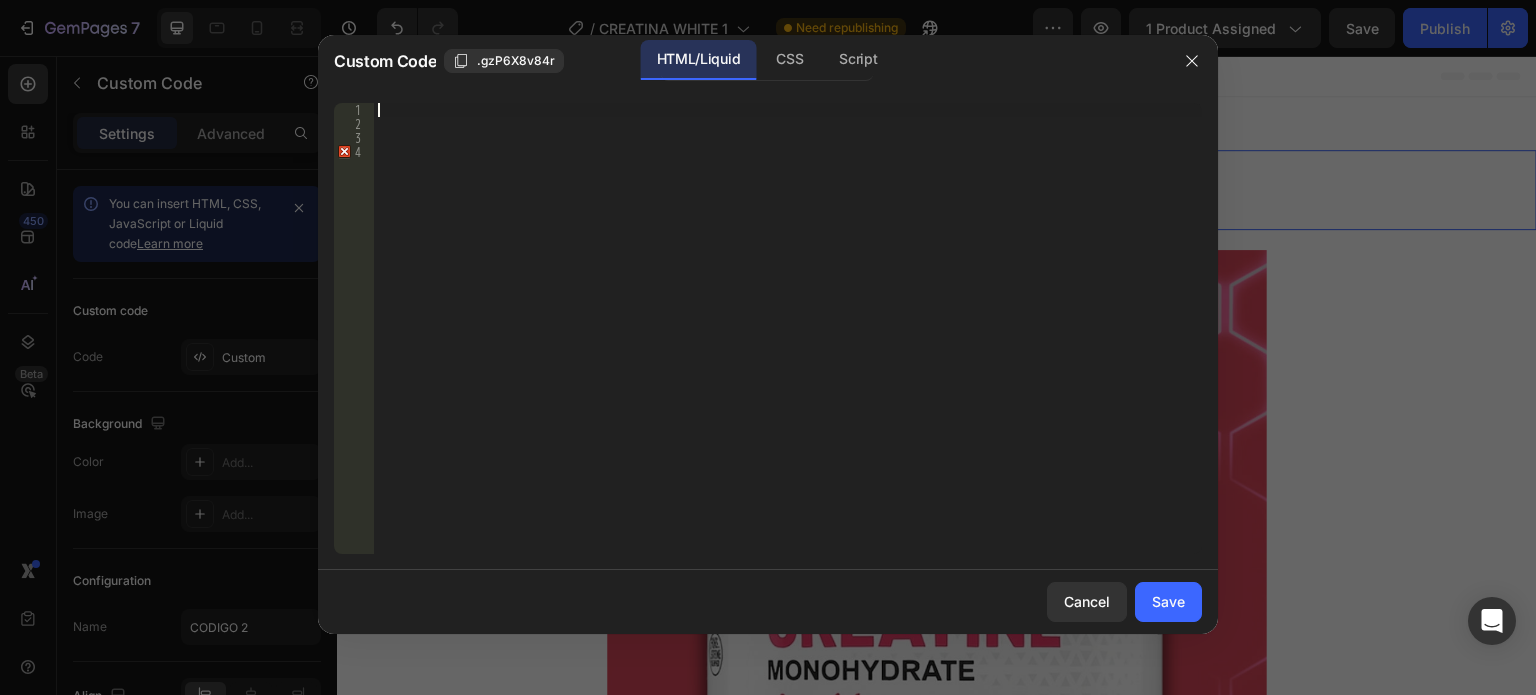 click at bounding box center (788, 342) 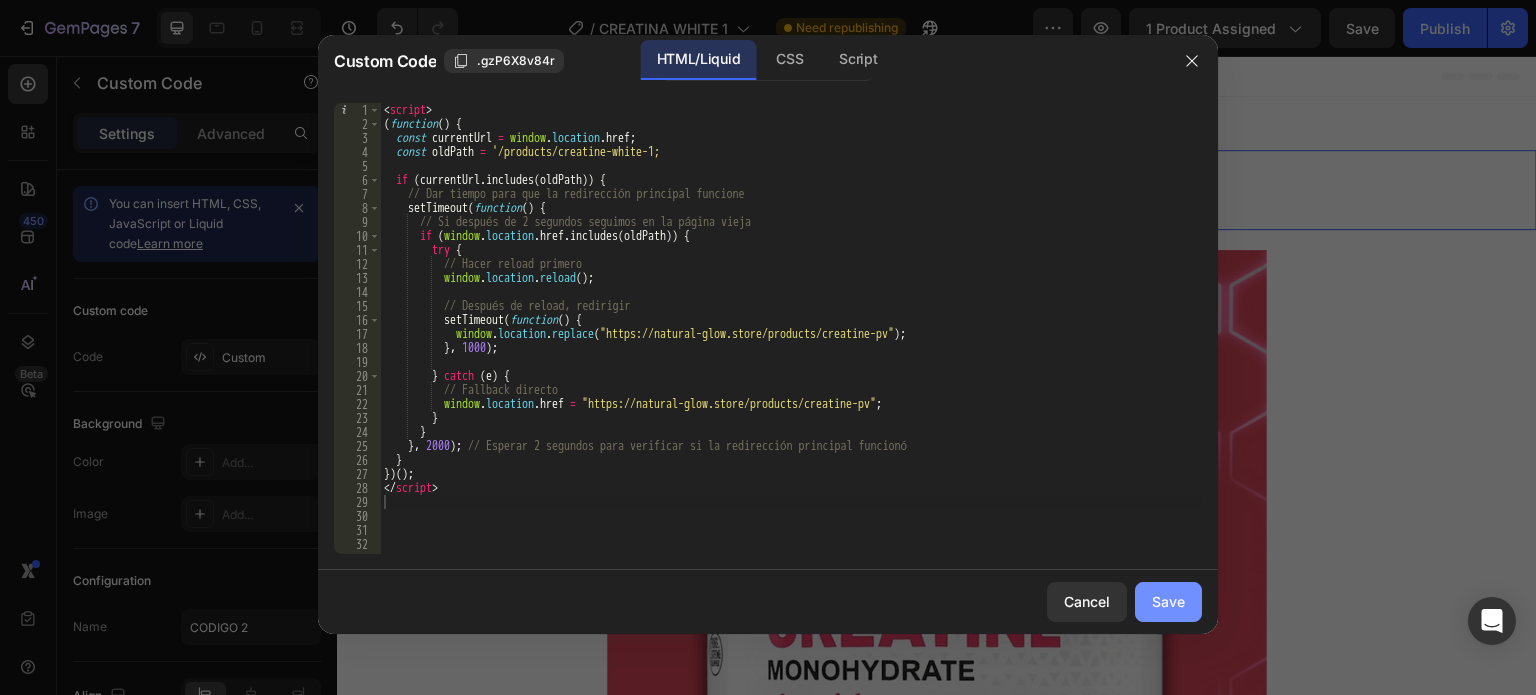 click on "Save" at bounding box center (1168, 601) 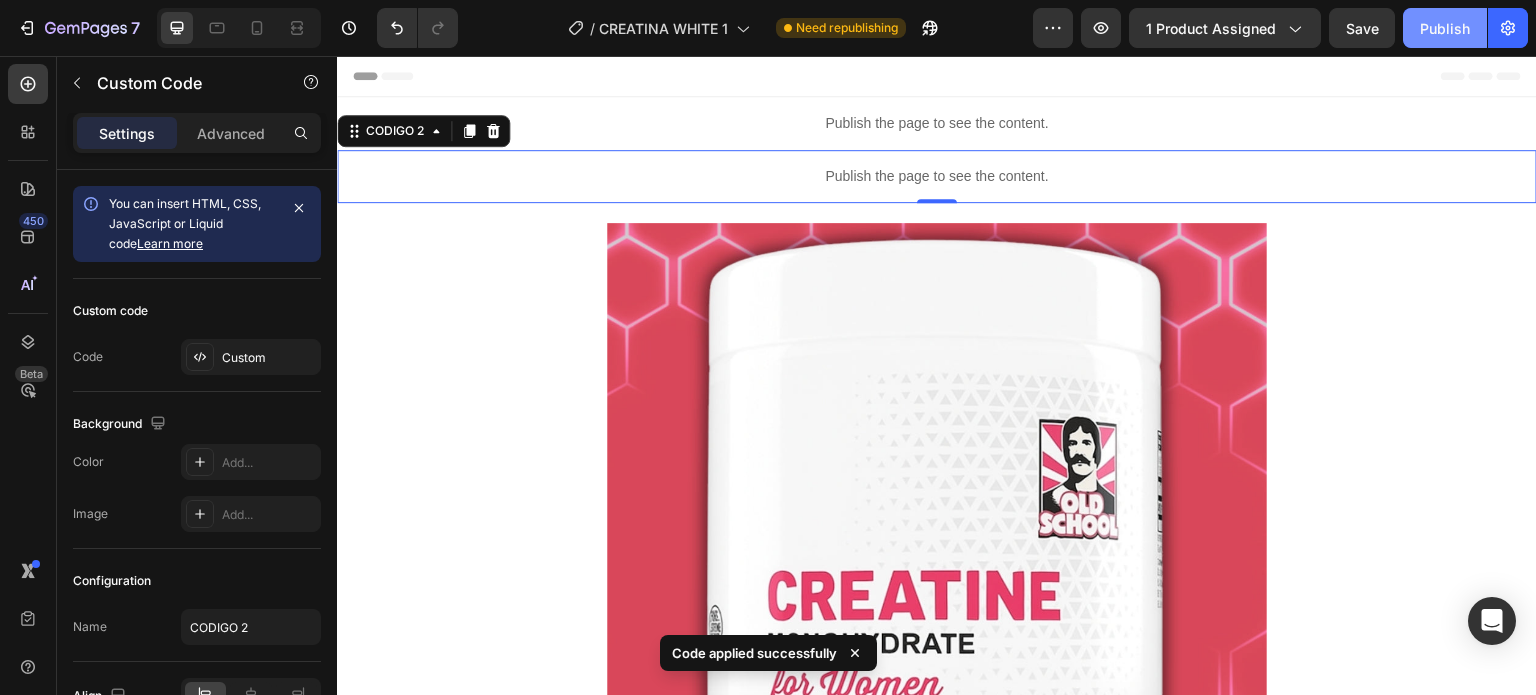 click on "Publish" at bounding box center [1445, 28] 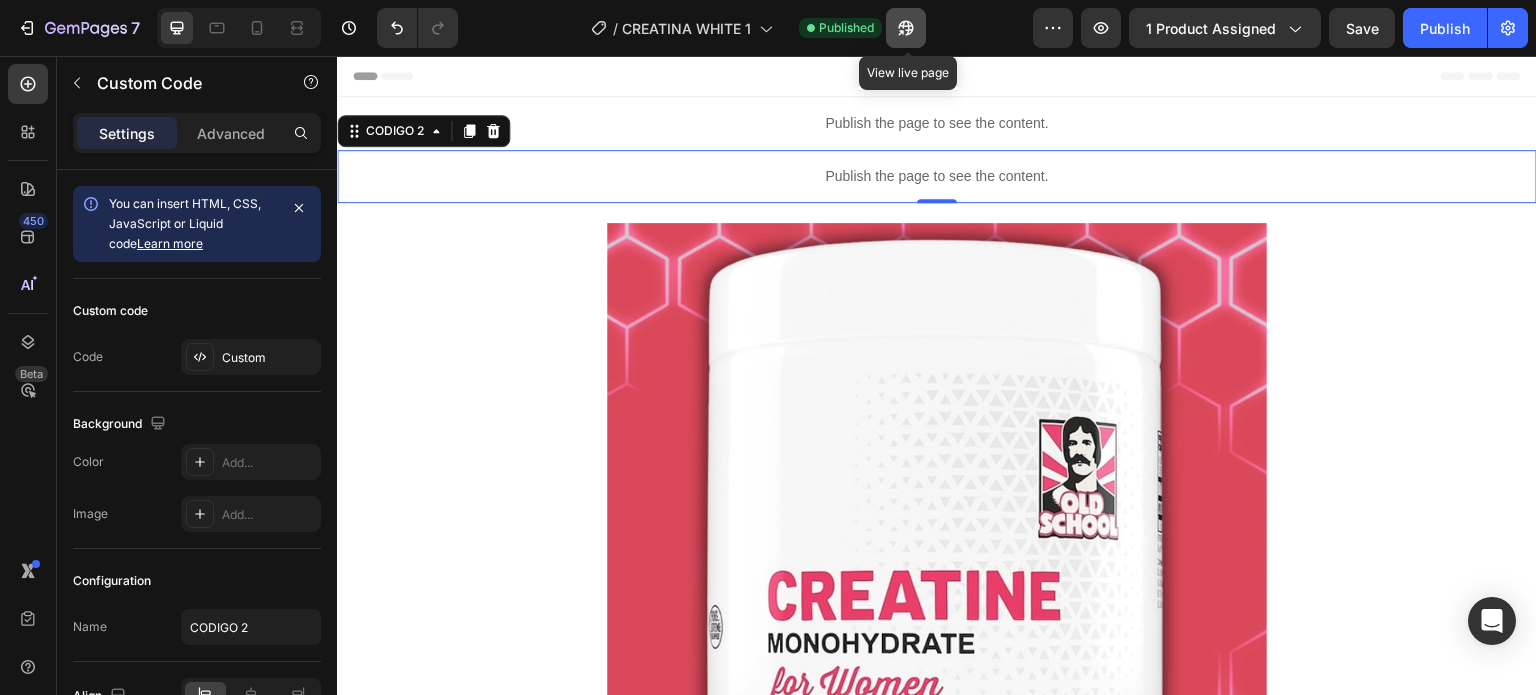 click 